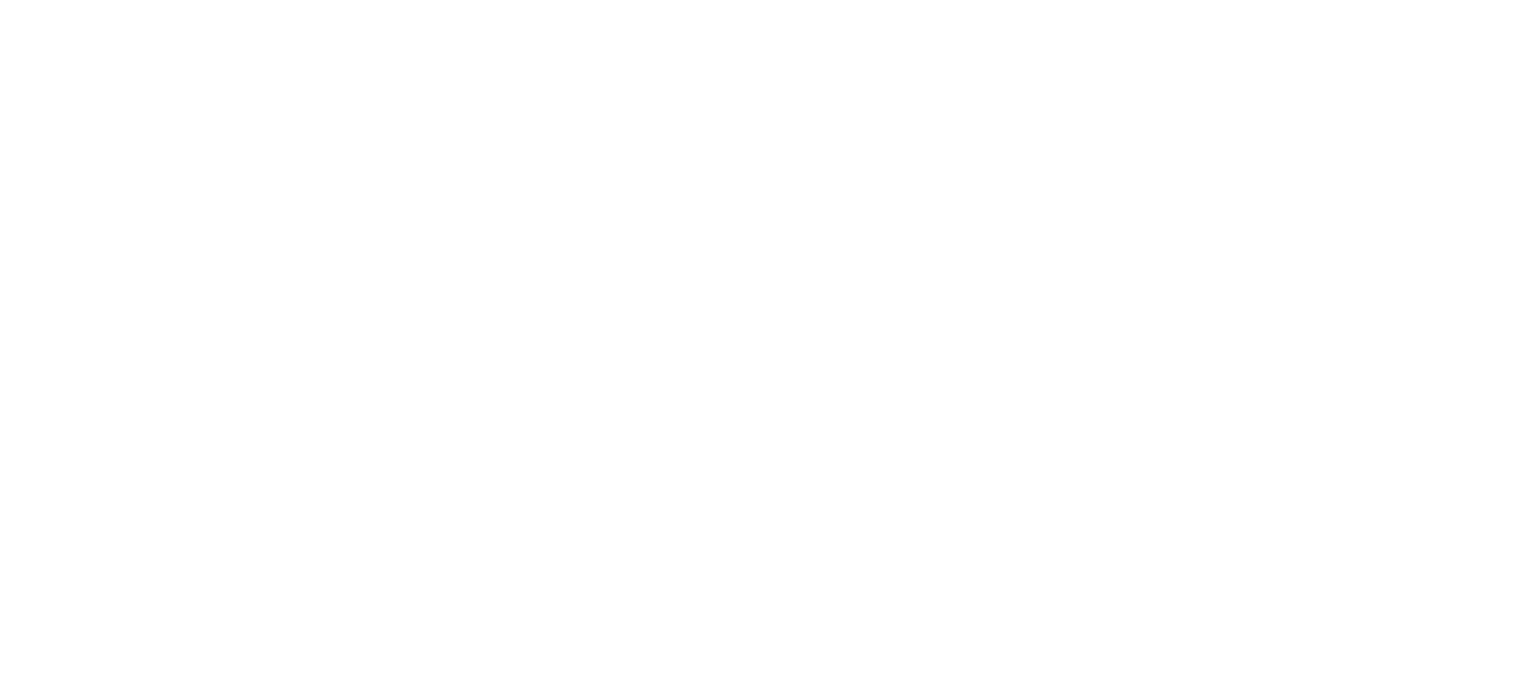 scroll, scrollTop: 0, scrollLeft: 0, axis: both 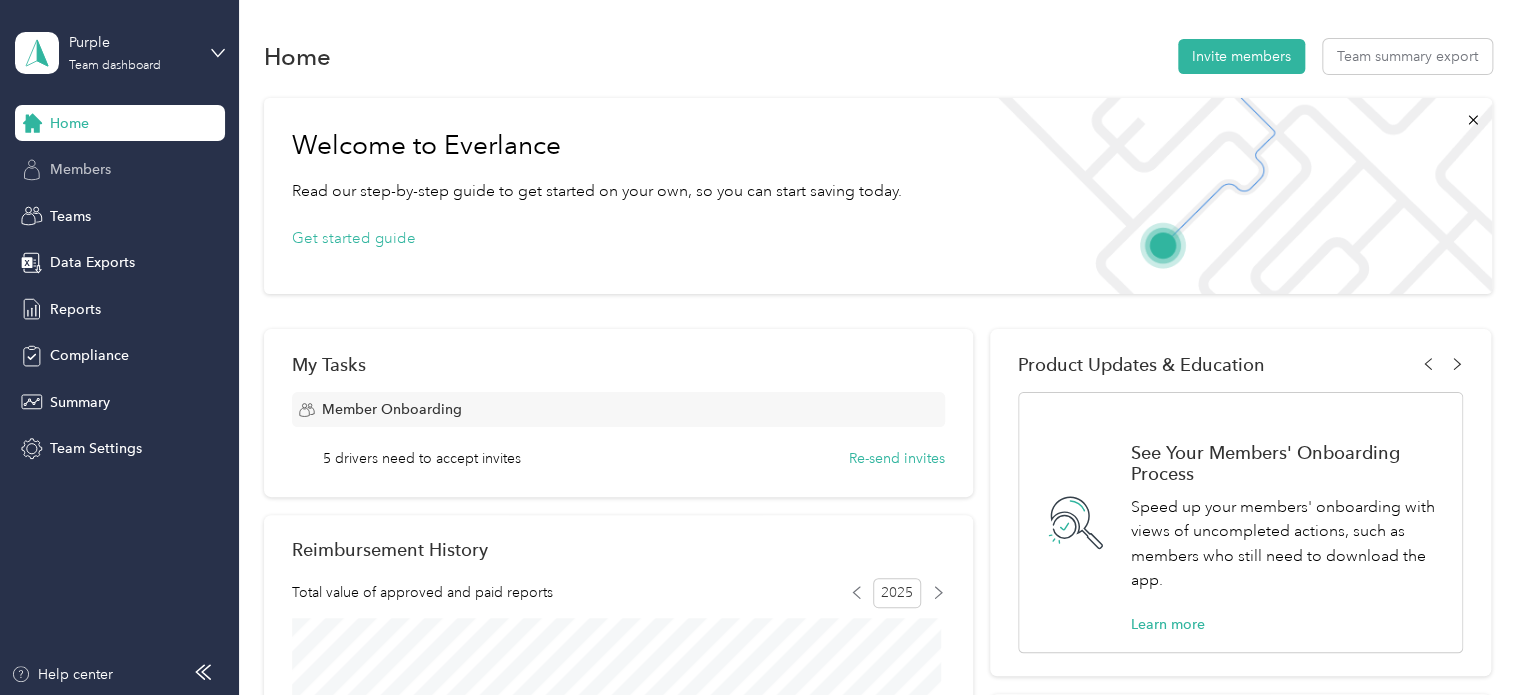 click on "Members" at bounding box center [80, 169] 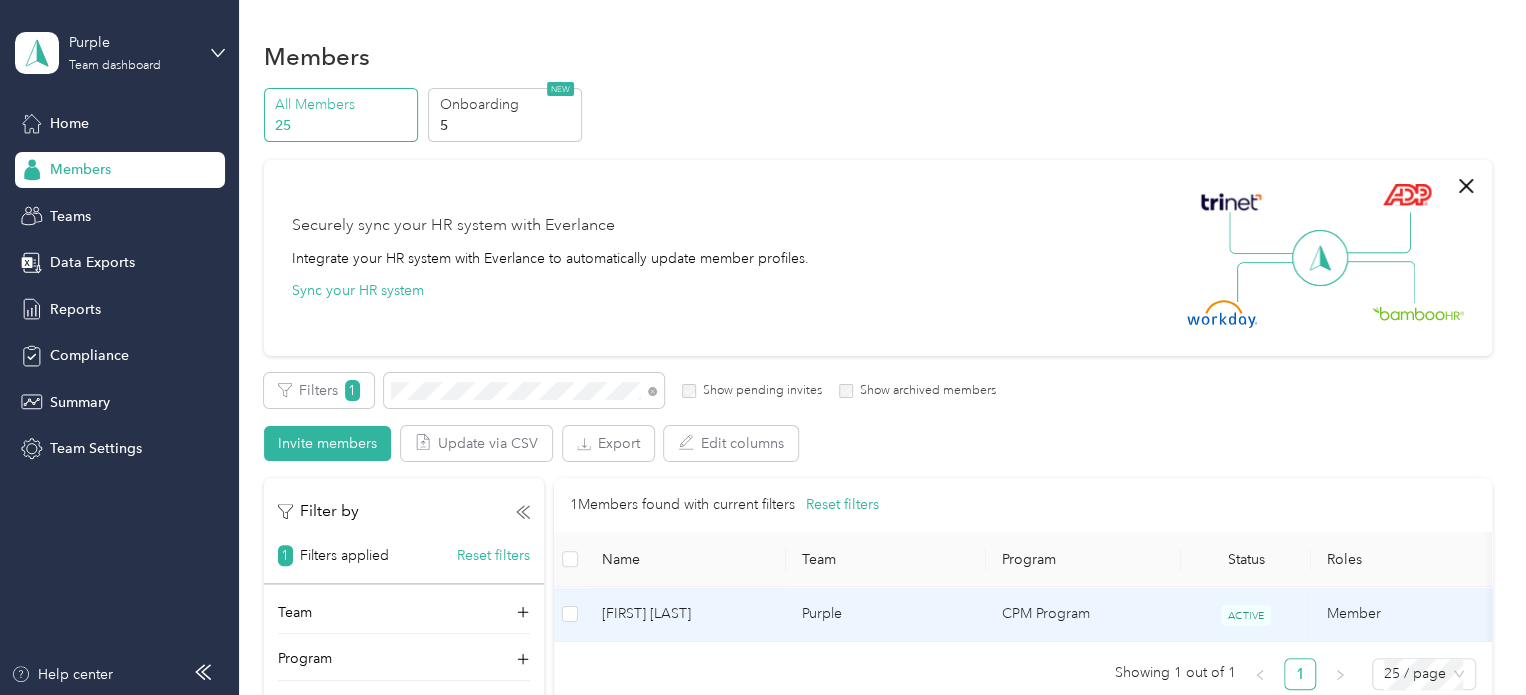 click on "[FIRST] [LAST]" at bounding box center (686, 614) 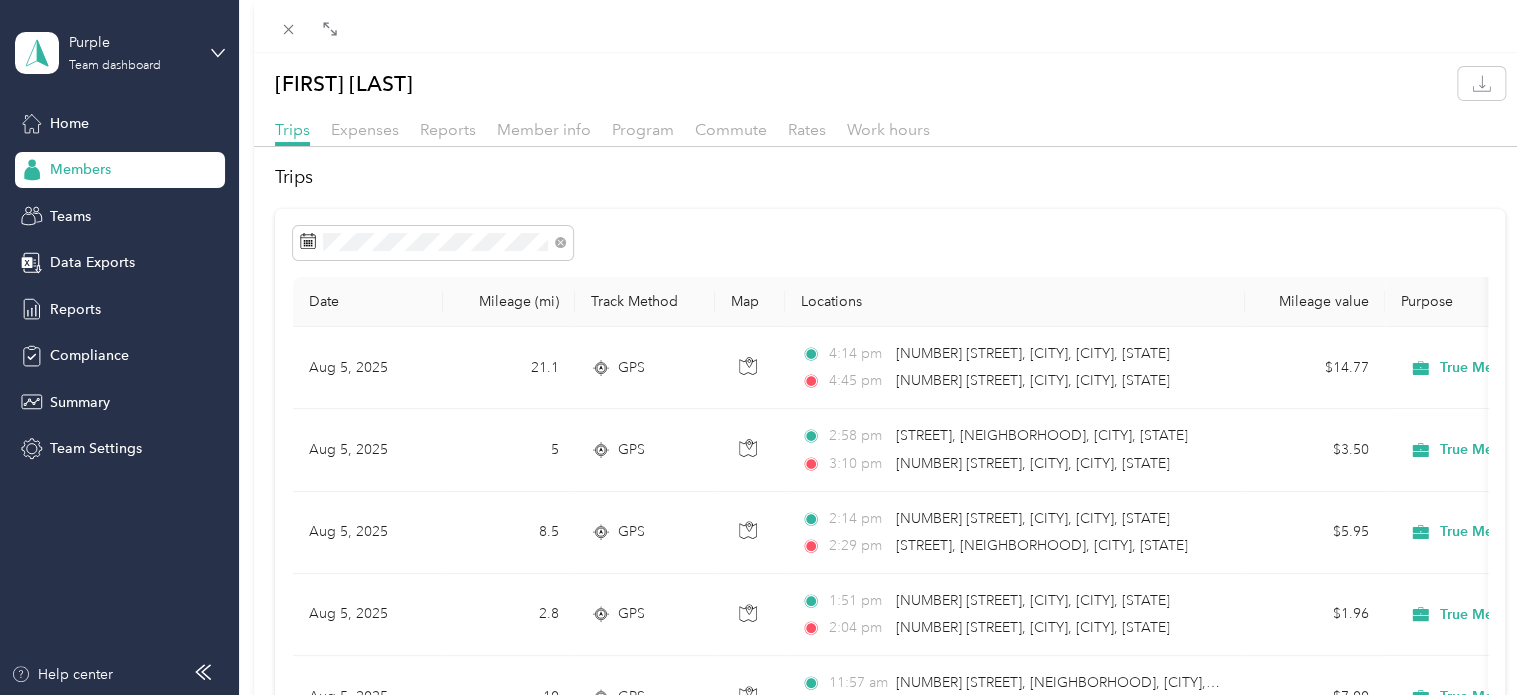 click on "Trips Date Mileage (mi) Track Method Map Locations Mileage value Purpose               Aug 5, 2025 21.1 GPS 4:14 pm [NUMBER] [STREET], [CITY], [CITY], [STATE] 4:45 pm [NUMBER] [STREET], [CITY], [CITY], [STATE] $14.77 True Mental Health Services Aug 5, 2025 5 GPS 2:58 pm [STREET], [NEIGHBORHOOD], [CITY], [STATE] 3:10 pm [NUMBER] [STREET], [CITY], [CITY], [STATE] $3.50 True Mental Health Services Aug 5, 2025 8.5 GPS 2:14 pm [NUMBER] [STREET], [CITY], [CITY], [STATE] 2:29 pm [STREET], [NEIGHBORHOOD], [CITY], [STATE] $5.95 True Mental Health Services Aug 5, 2025 2.8 GPS 1:51 pm [NUMBER] [STREET], [CITY], [CITY], [STATE] 2:04 pm [NUMBER] [STREET], [CITY], [CITY], [STATE] $1.96 True Mental Health Services Aug 5, 2025 10 GPS 11:57 am [NUMBER] [STREET], [NEIGHBORHOOD], [CITY], [STATE] 12:38 pm [NUMBER] [STREET], [CITY], [CITY], [STATE] $7.00 True Mental Health Services Aug 5, 2025 6.4 GPS 11:31 am [NUMBER] [STREET], [CITY], [CITY], [STATE] 11:47 am [NUMBER] [STREET], [NEIGHBORHOOD], [CITY], [STATE] $4.48 0.4 GPS 9" at bounding box center (890, 1317) 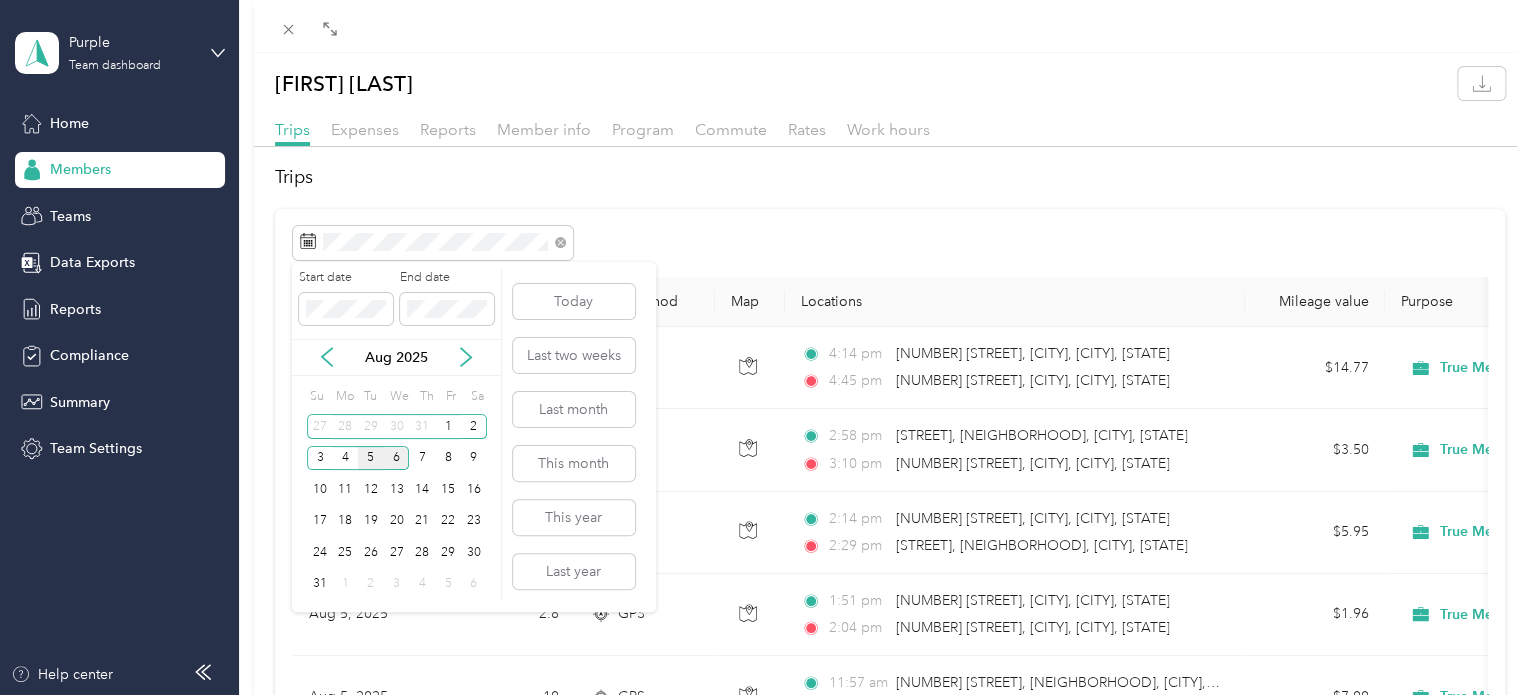 click on "5" at bounding box center (371, 458) 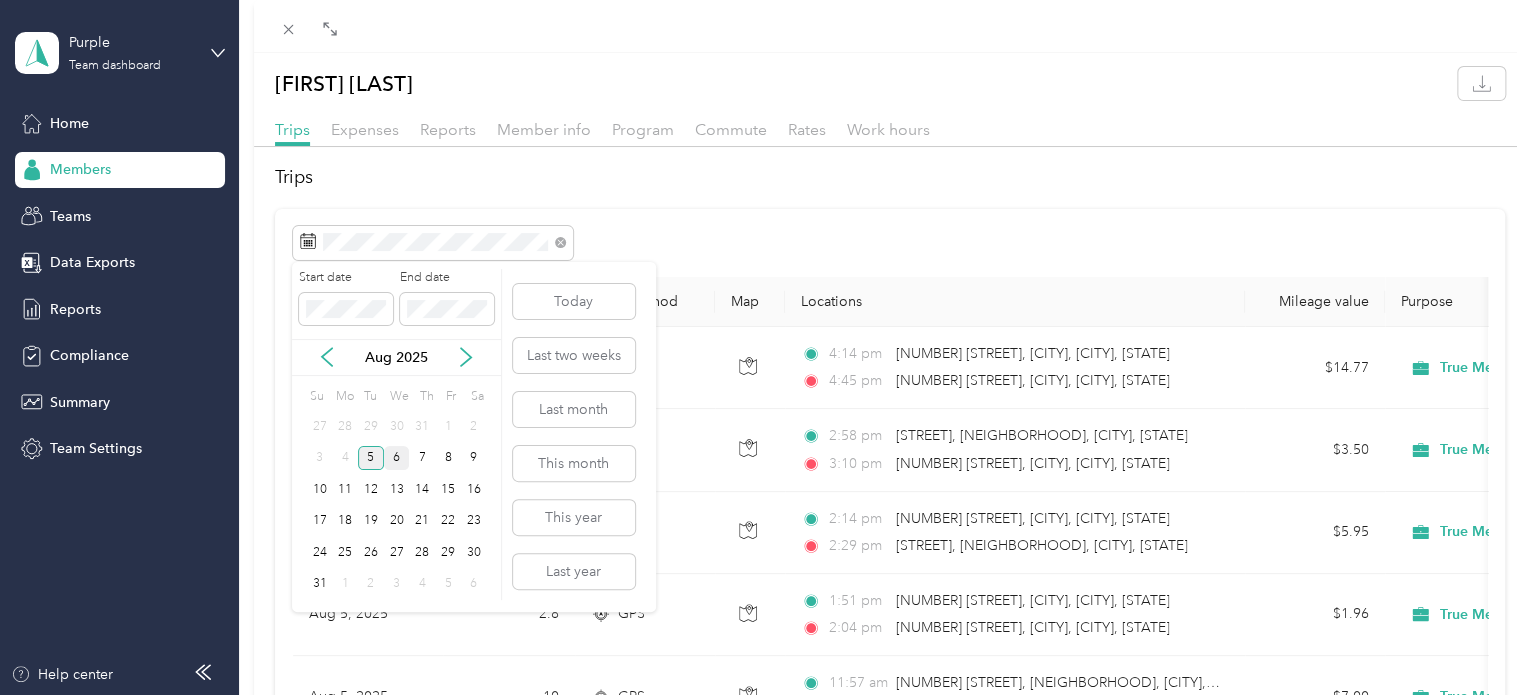 click on "5" at bounding box center (371, 458) 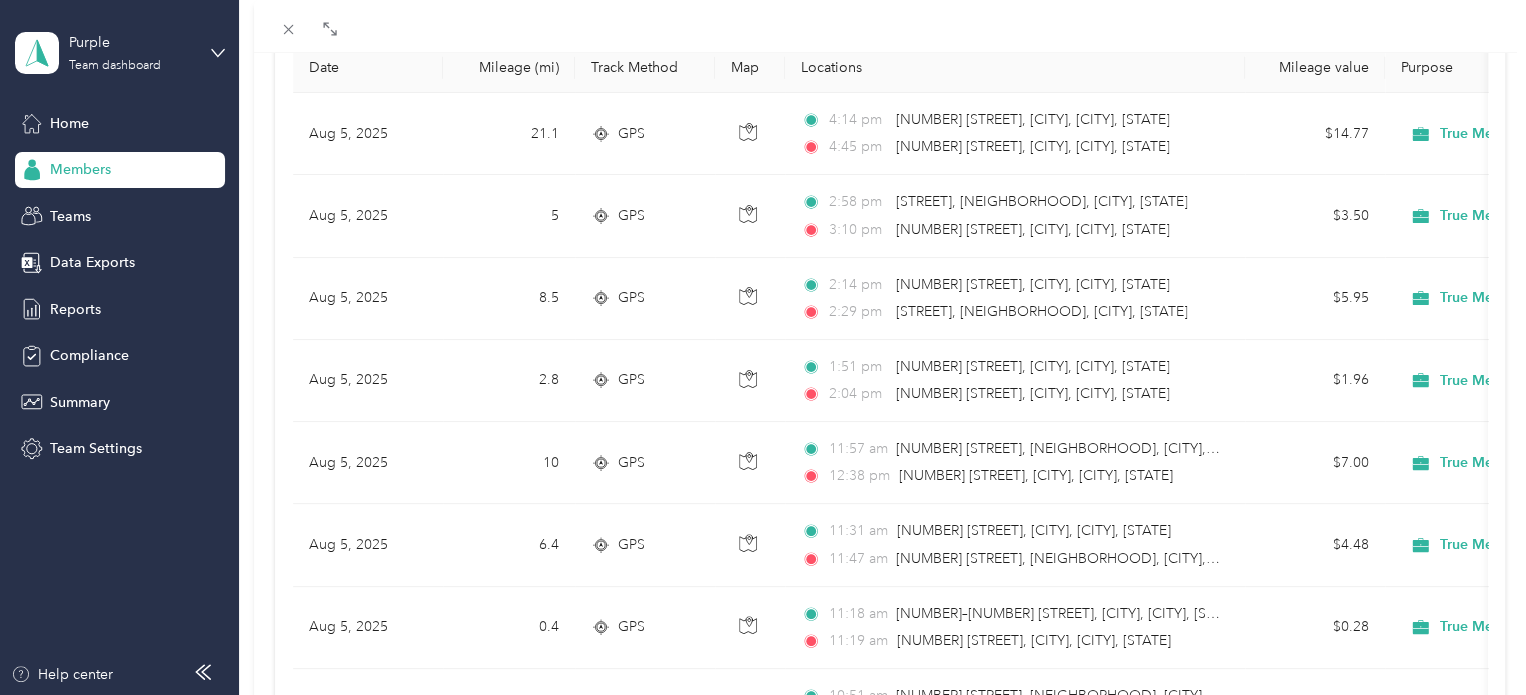 scroll, scrollTop: 204, scrollLeft: 0, axis: vertical 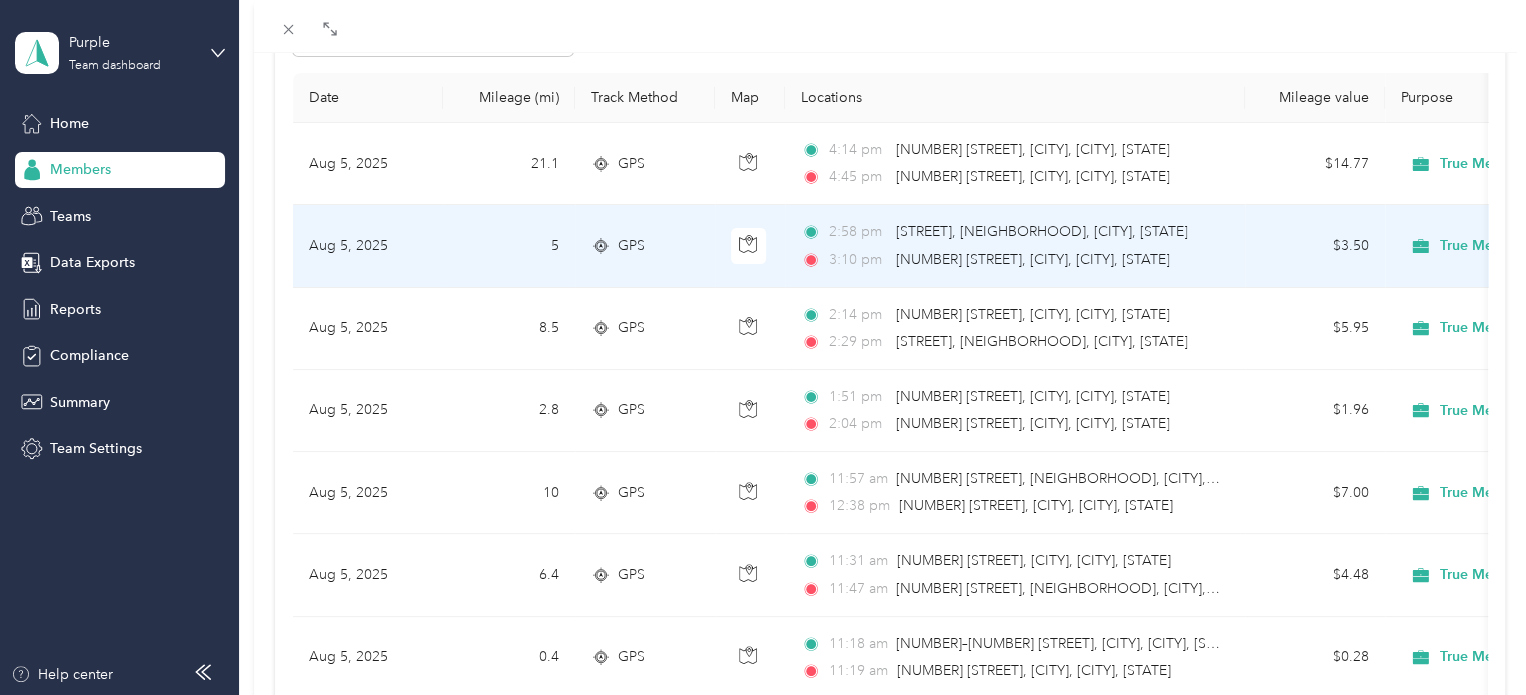 click on "[NUMBER] [STREET], [CITY], [CITY], [STATE]" at bounding box center [1032, 260] 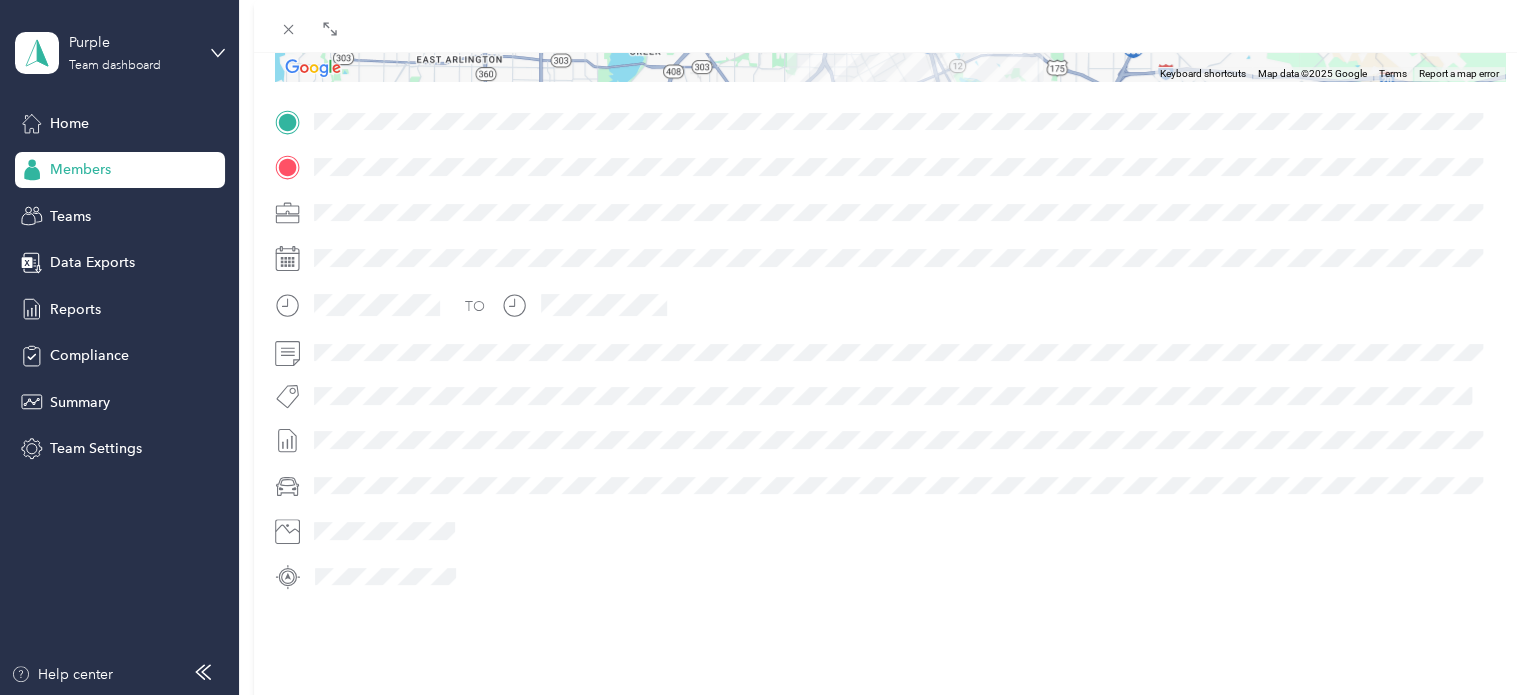 scroll, scrollTop: 204, scrollLeft: 0, axis: vertical 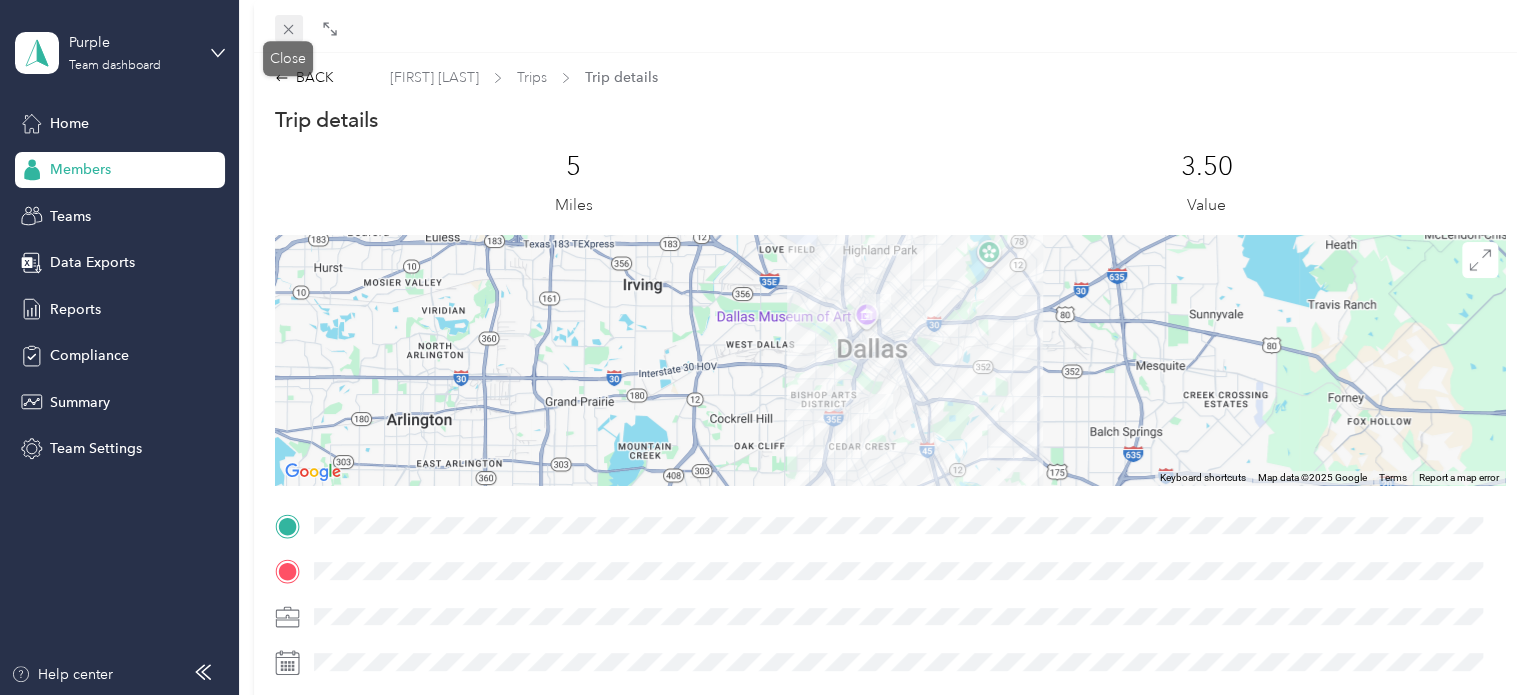 click 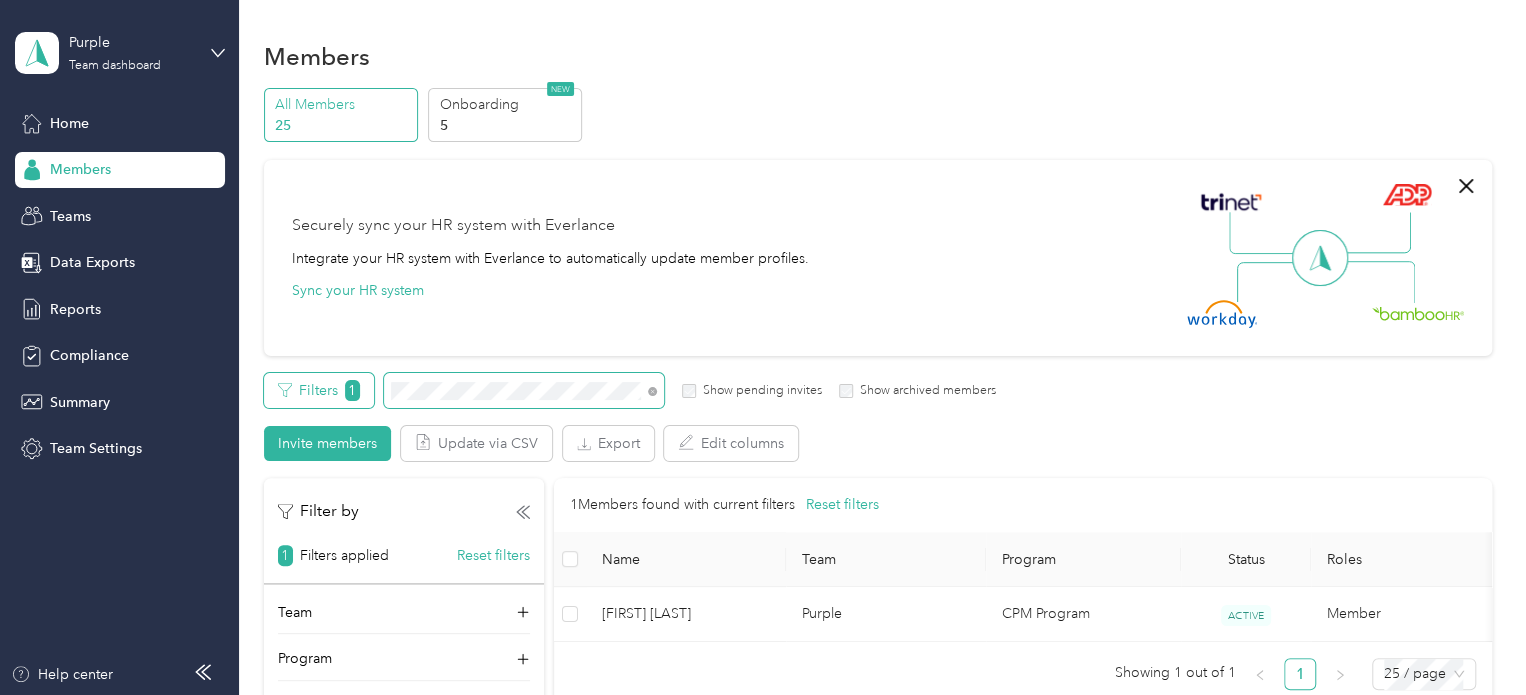 click on "Filters 1 Show pending invites Show archived members" at bounding box center [630, 390] 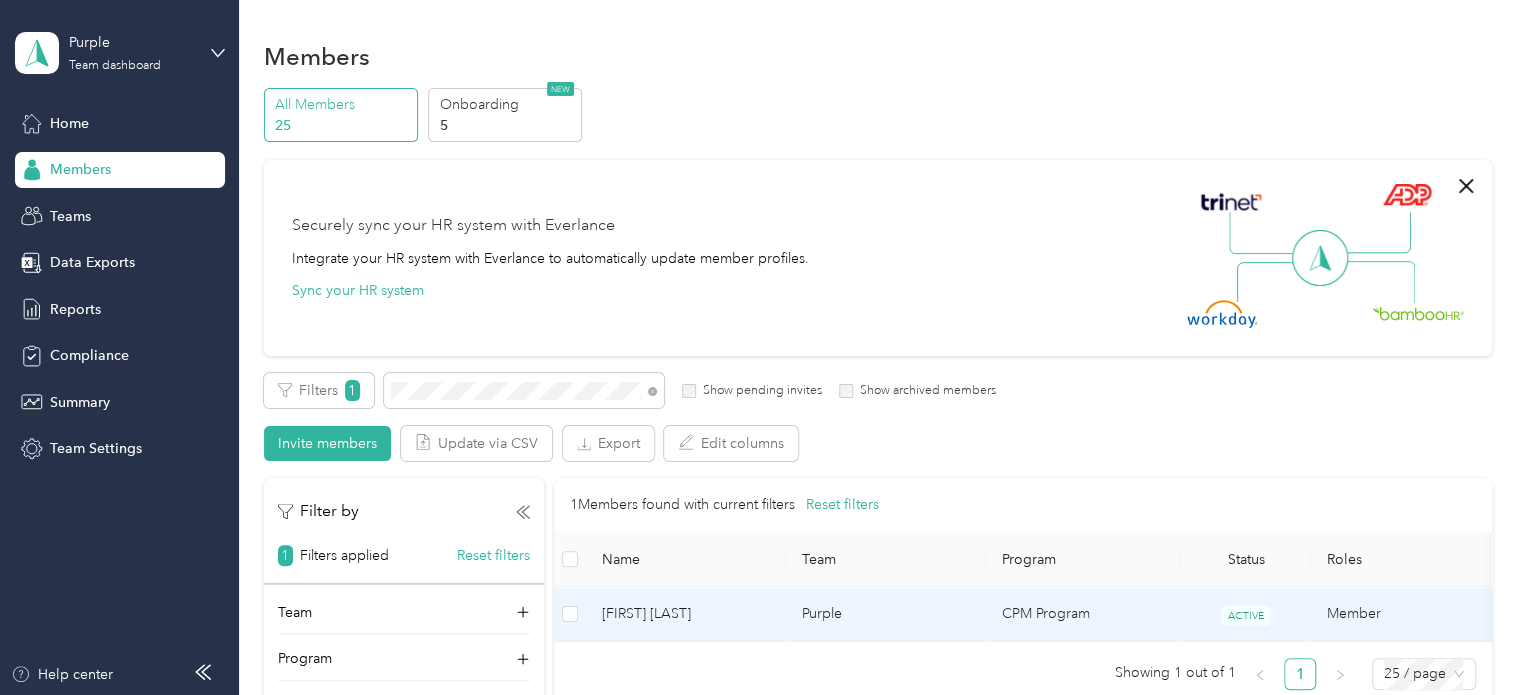 click on "[FIRST] [LAST]" at bounding box center [686, 614] 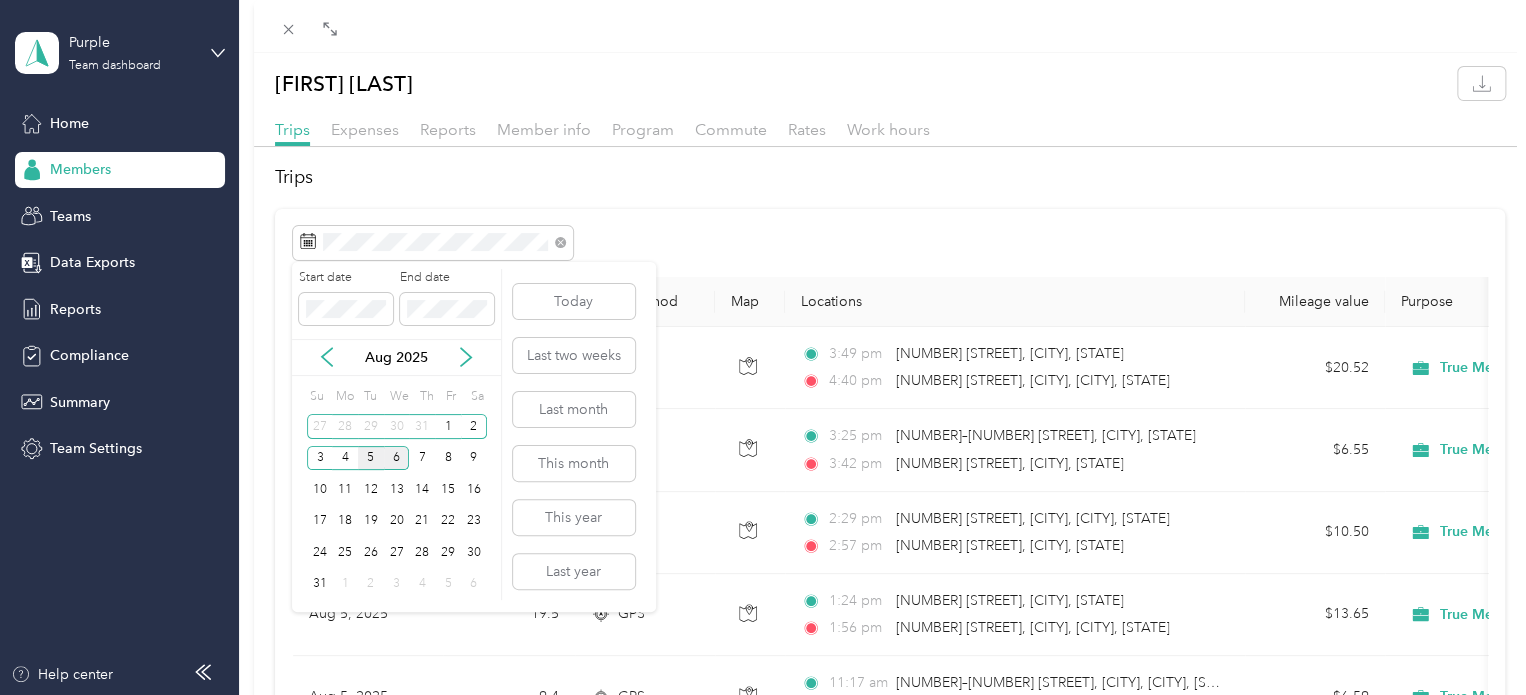 click on "5" at bounding box center (371, 458) 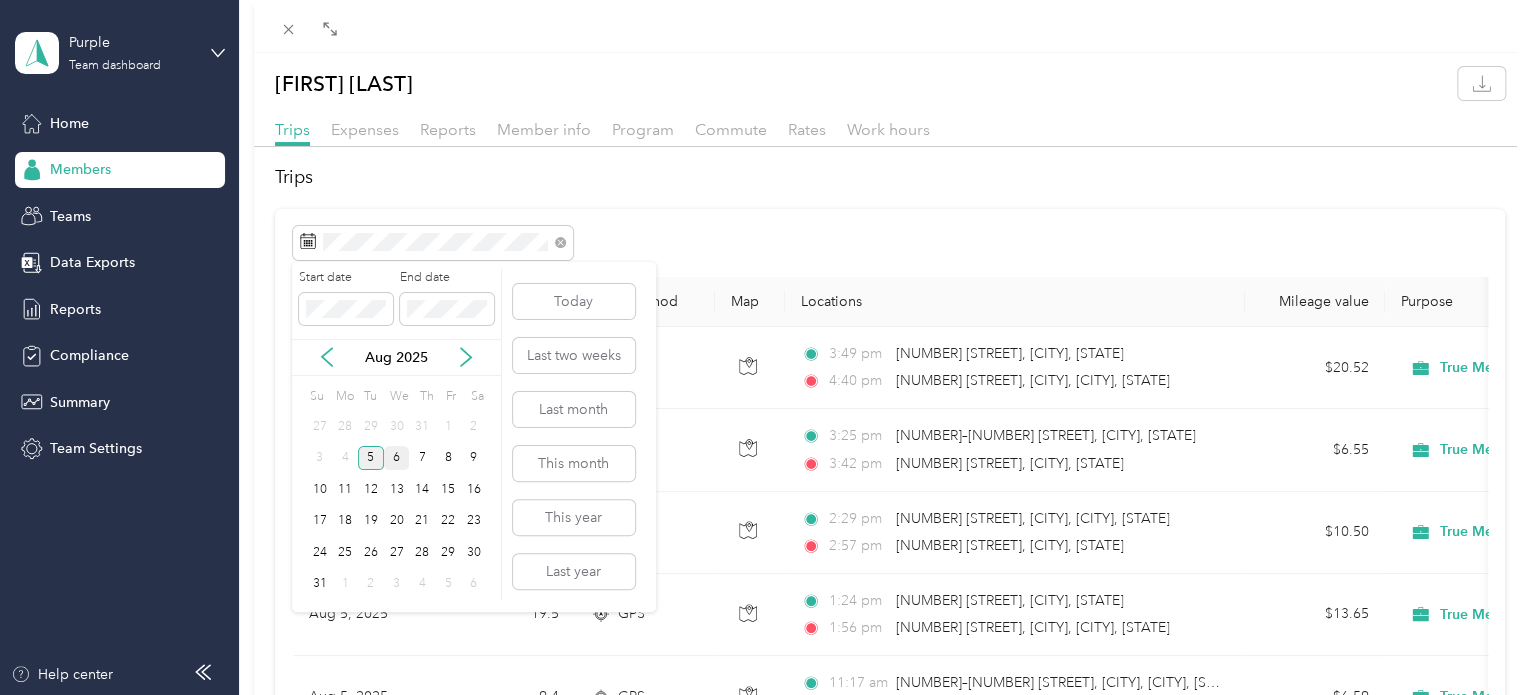 click on "5" at bounding box center [371, 458] 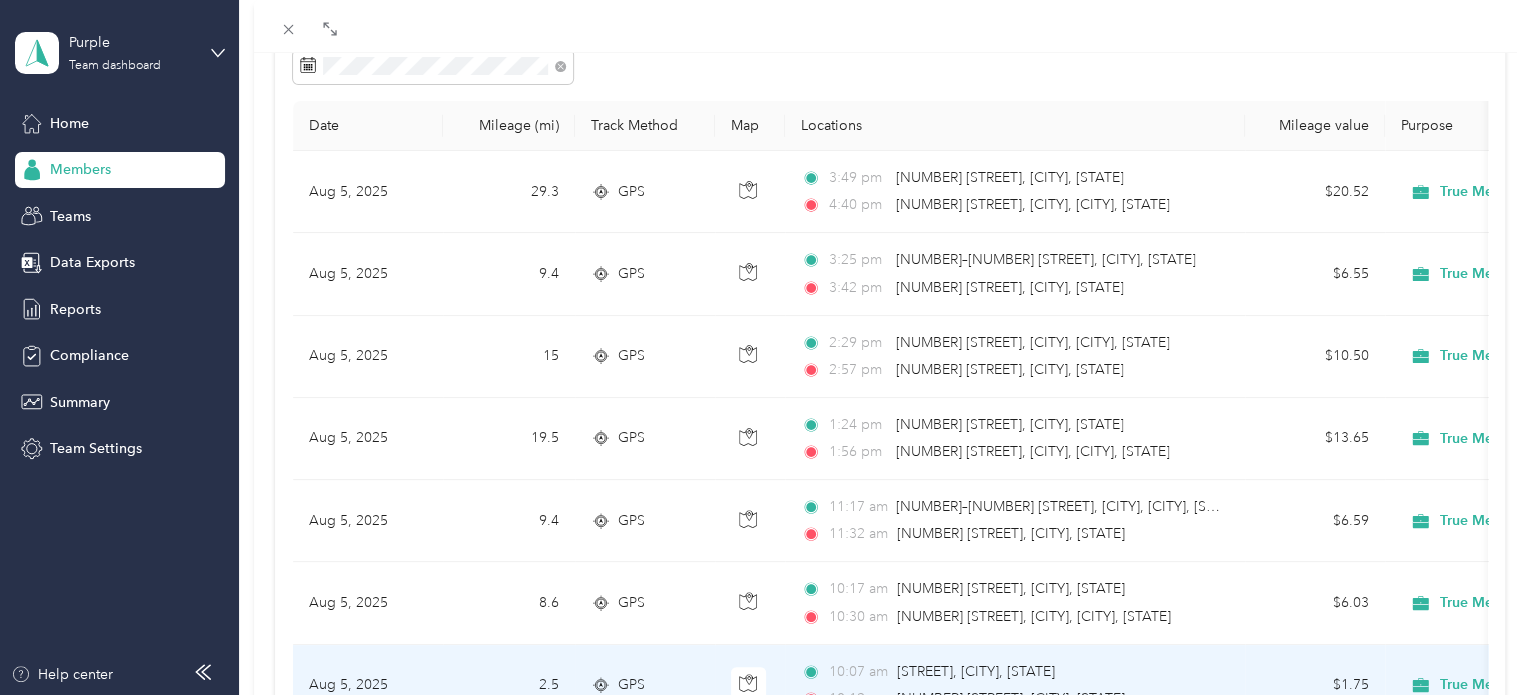 scroll, scrollTop: 58, scrollLeft: 0, axis: vertical 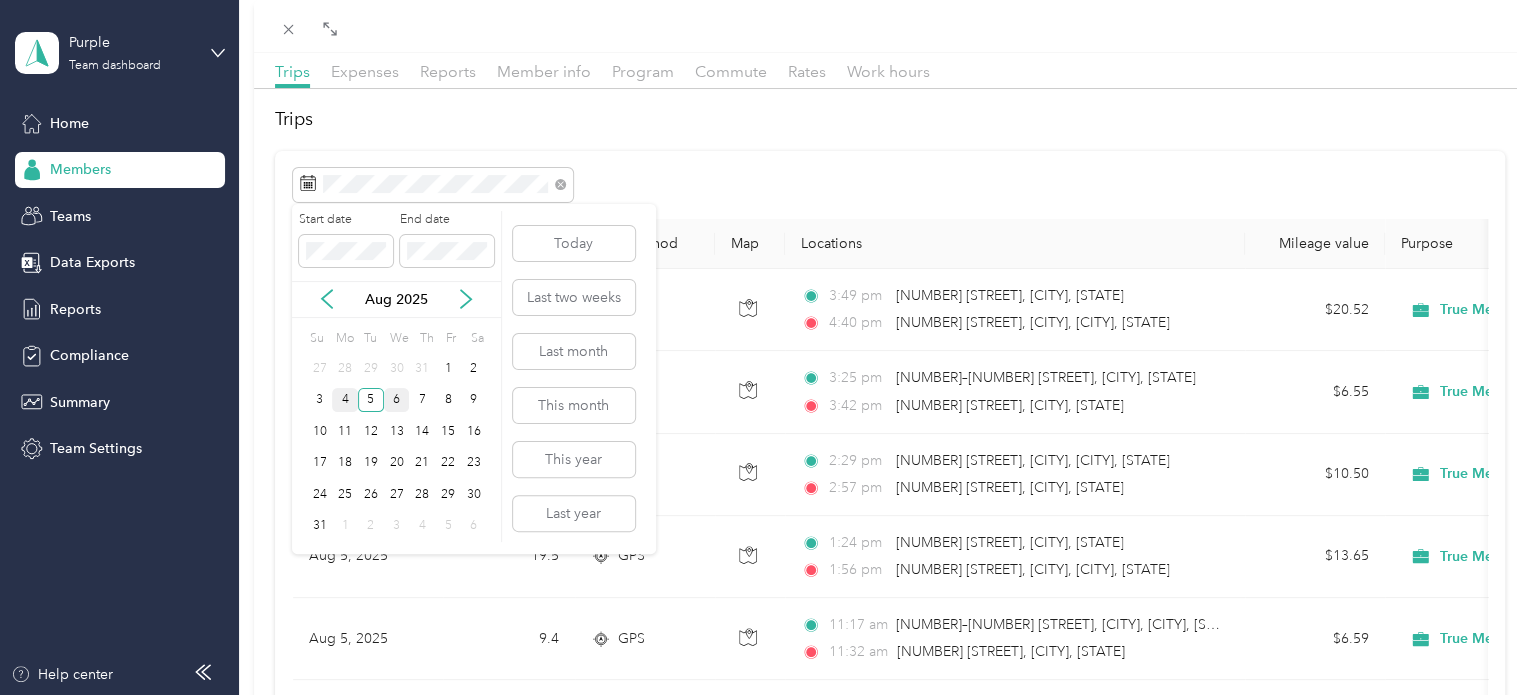 click on "4" at bounding box center [345, 400] 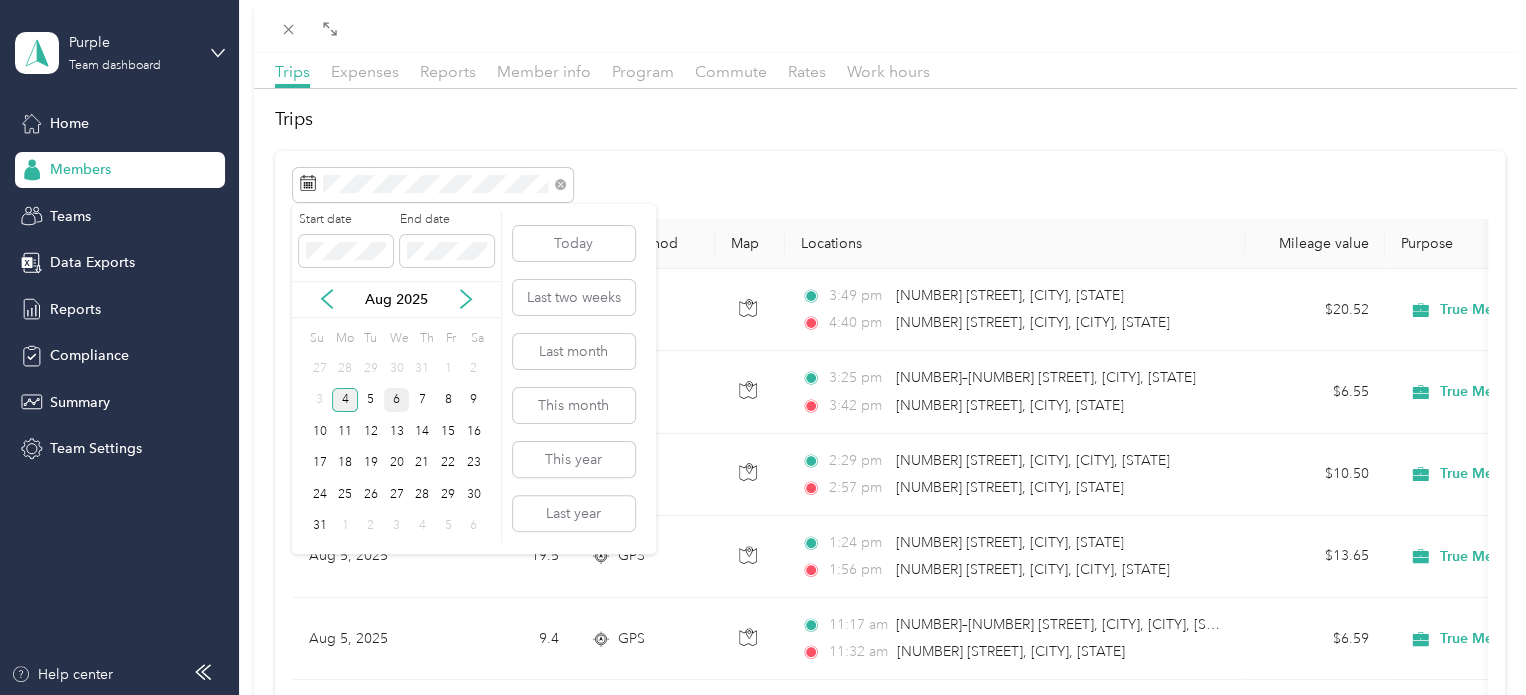 click on "4" at bounding box center [345, 400] 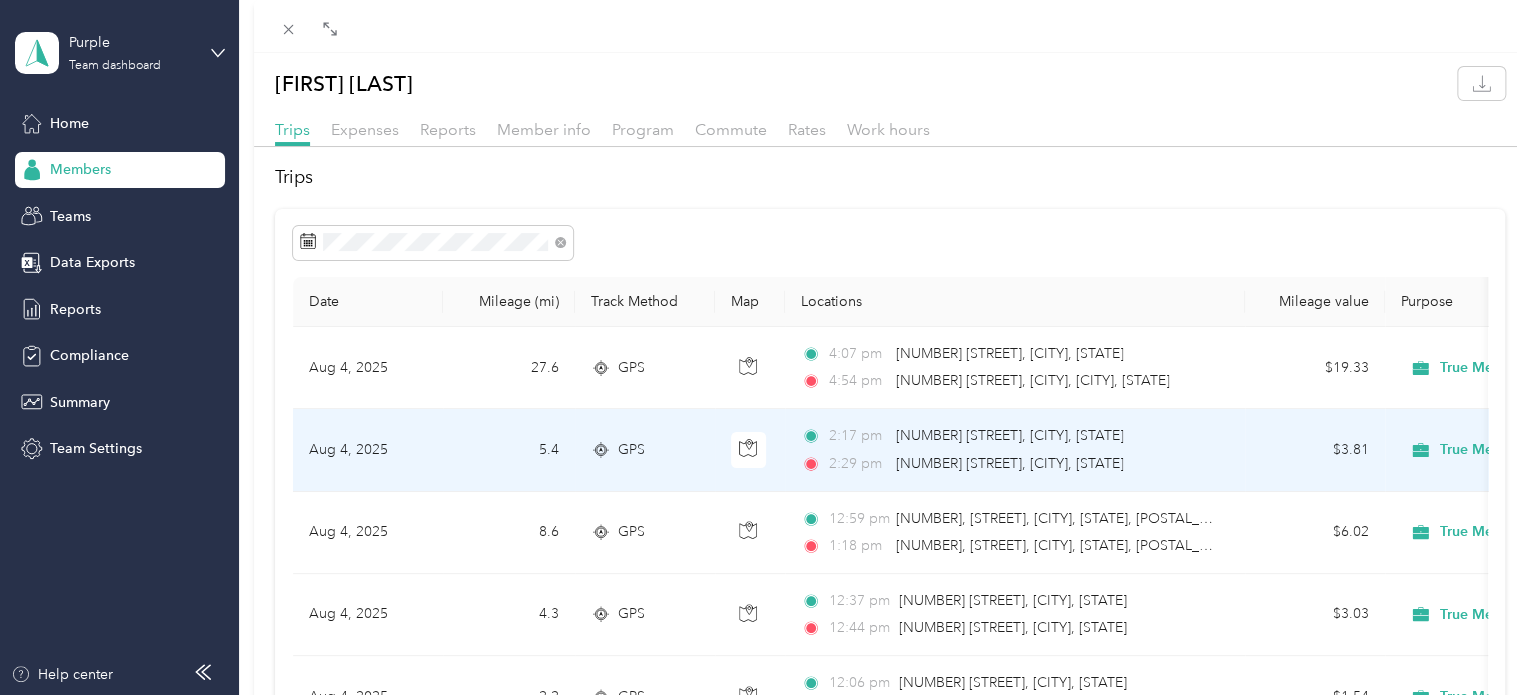 scroll, scrollTop: 0, scrollLeft: 0, axis: both 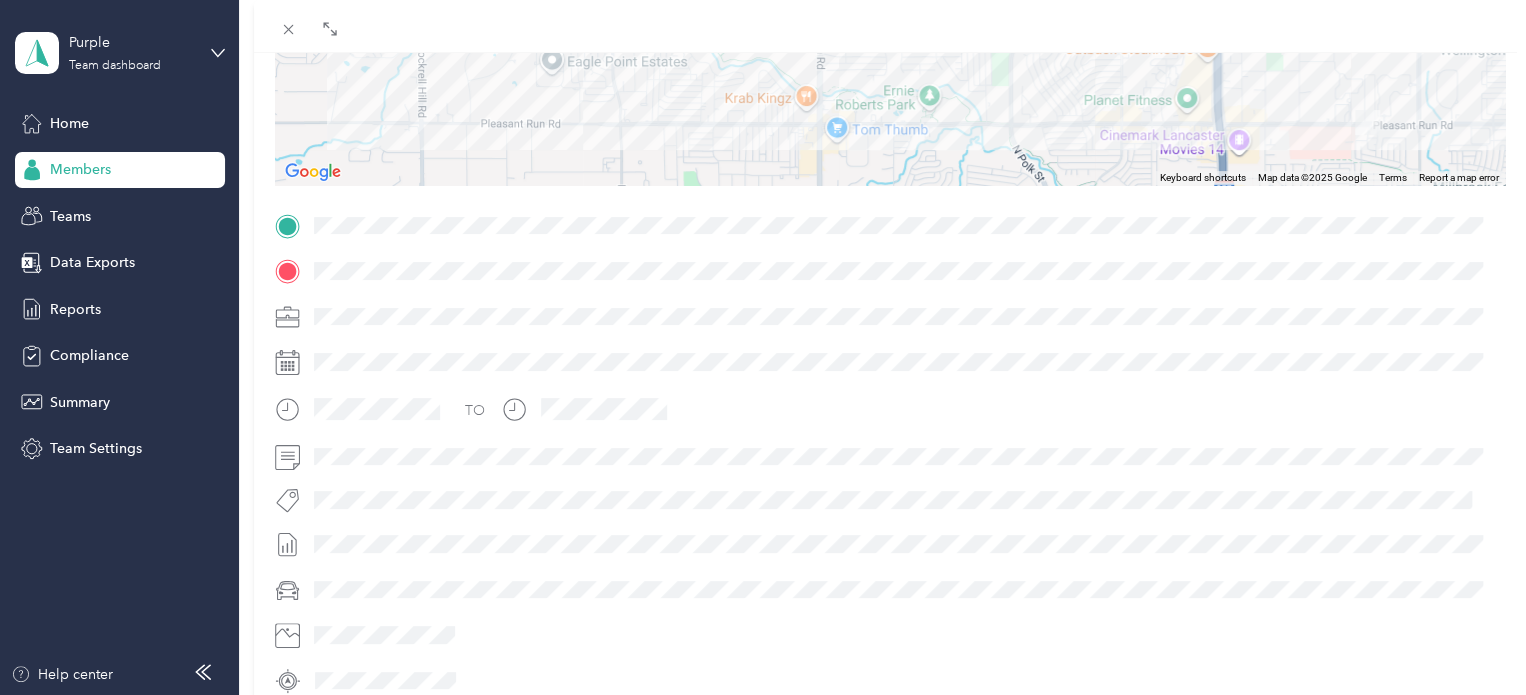 click on "BACK Romel Williams Trips Trip details Trip details This trip cannot be edited because it is either under review, approved, or paid. Contact your Team Manager to edit it. 5.4 Miles 3.81 Value  ← Move left → Move right ↑ Move up ↓ Move down + Zoom in - Zoom out Home Jump left by 75% End Jump right by 75% Page Up Jump up by 75% Page Down Jump down by 75% Keyboard shortcuts Map Data Map data ©2025 Google Map data ©2025 Google 500 m  Click to toggle between metric and imperial units Terms Report a map error TO" at bounding box center (763, 347) 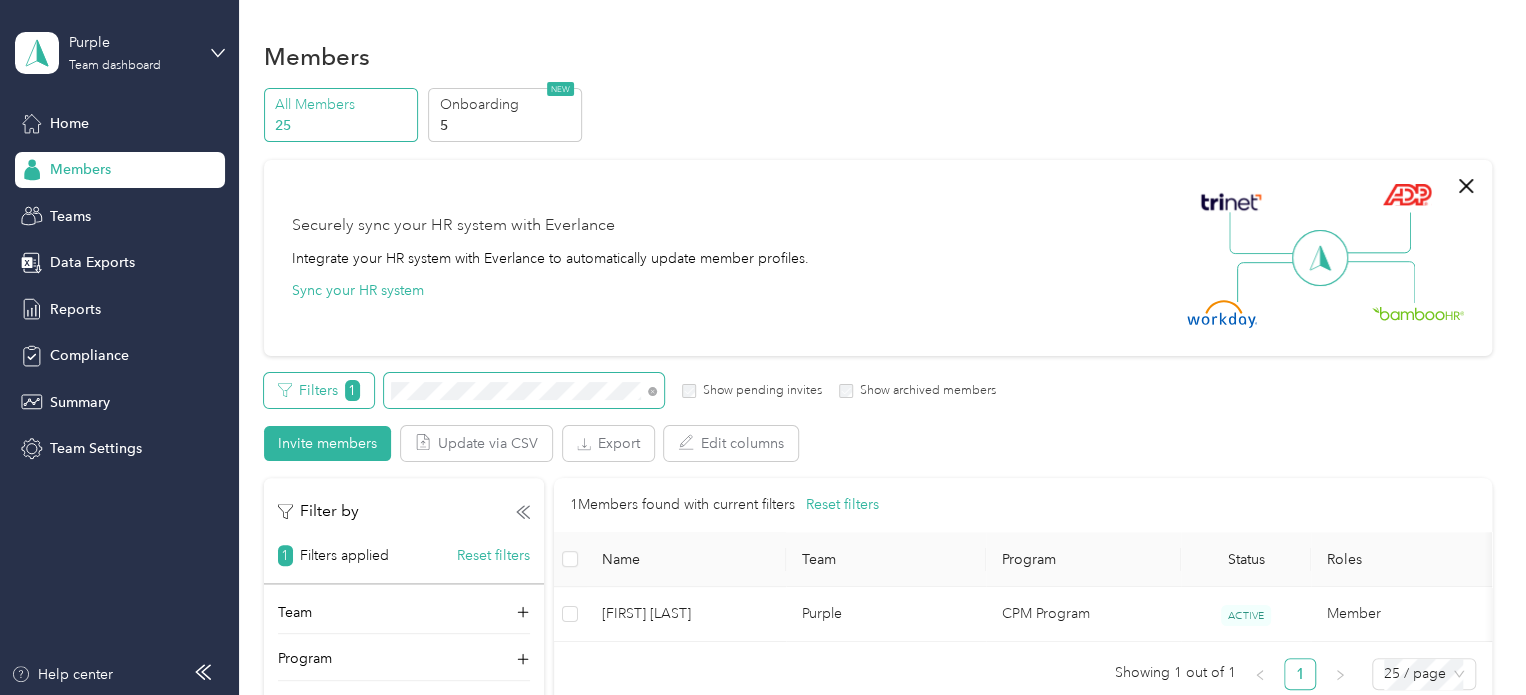 click on "Filters 1 Show pending invites Show archived members" at bounding box center (630, 390) 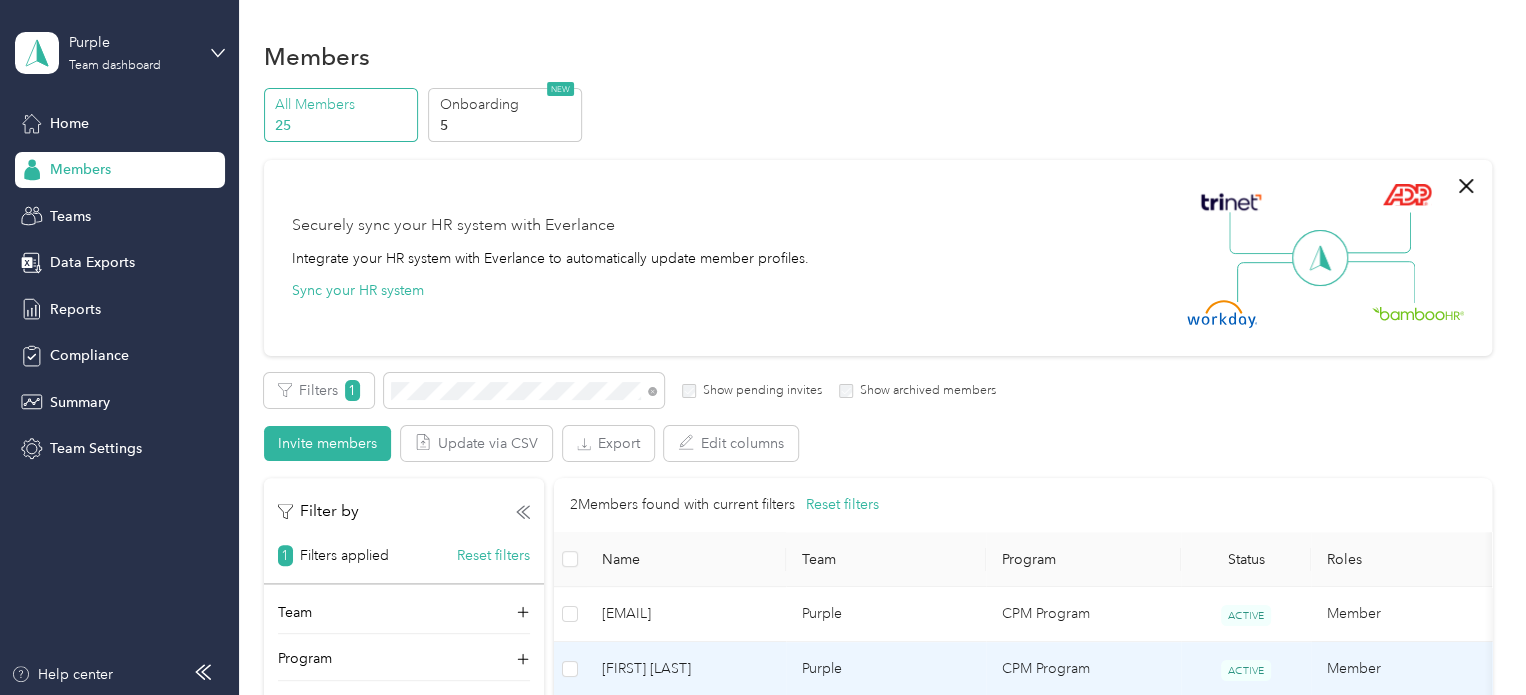 click on "[FIRST] [LAST]" at bounding box center (686, 669) 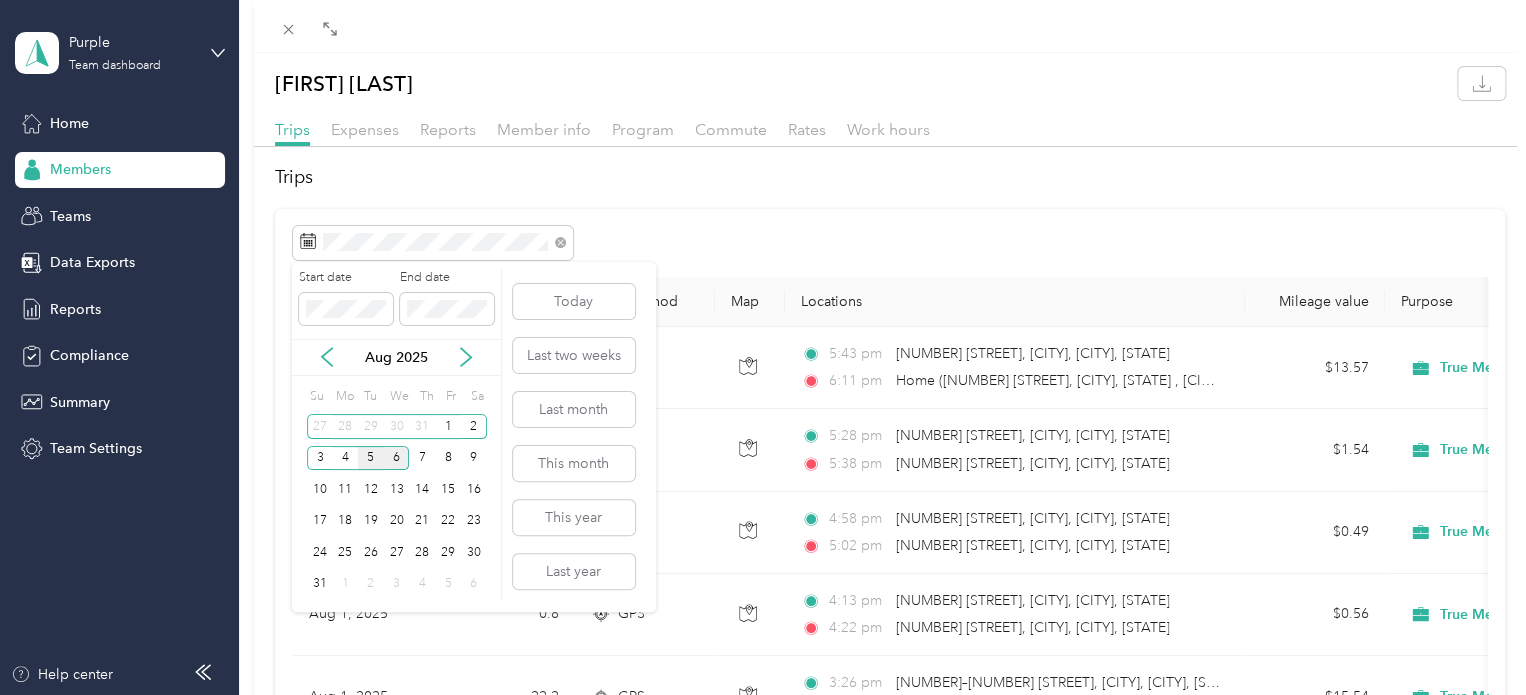 click on "5" at bounding box center [371, 458] 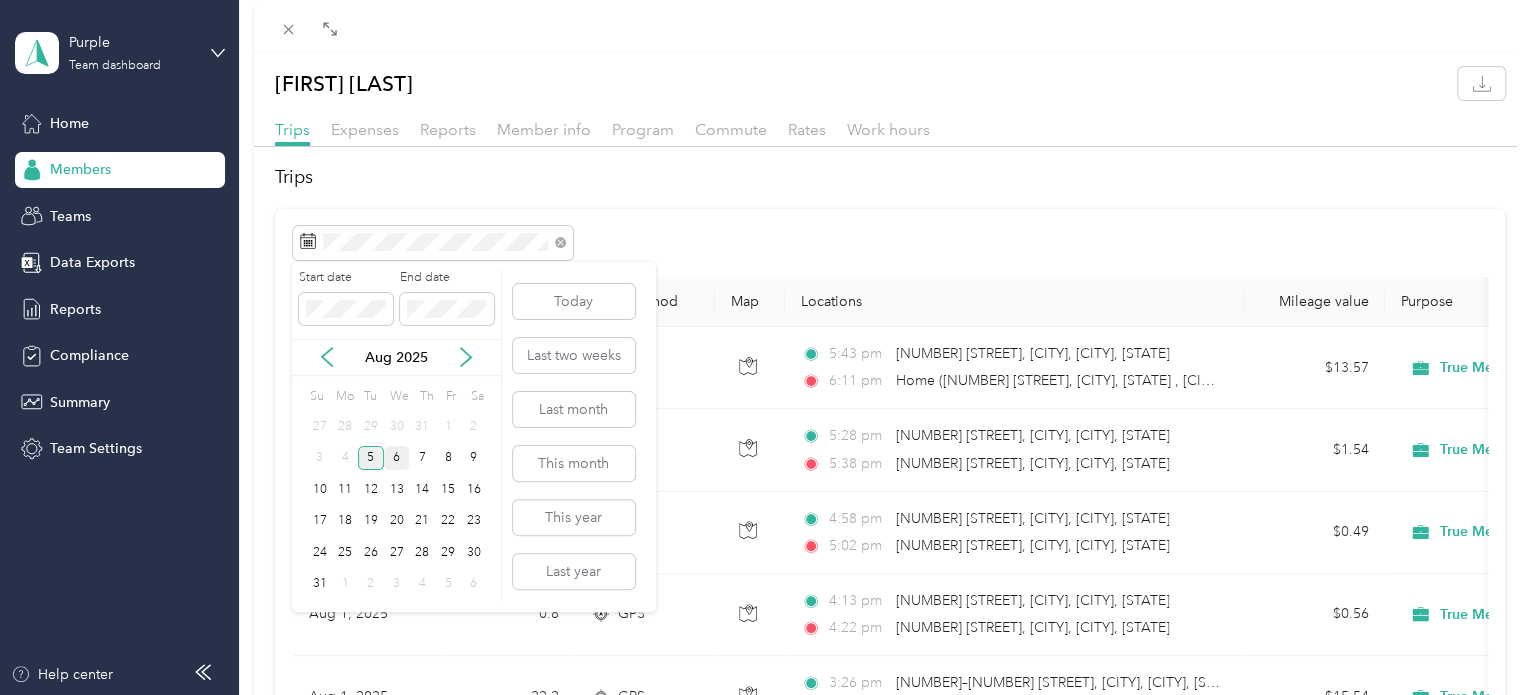 click on "5" at bounding box center [371, 458] 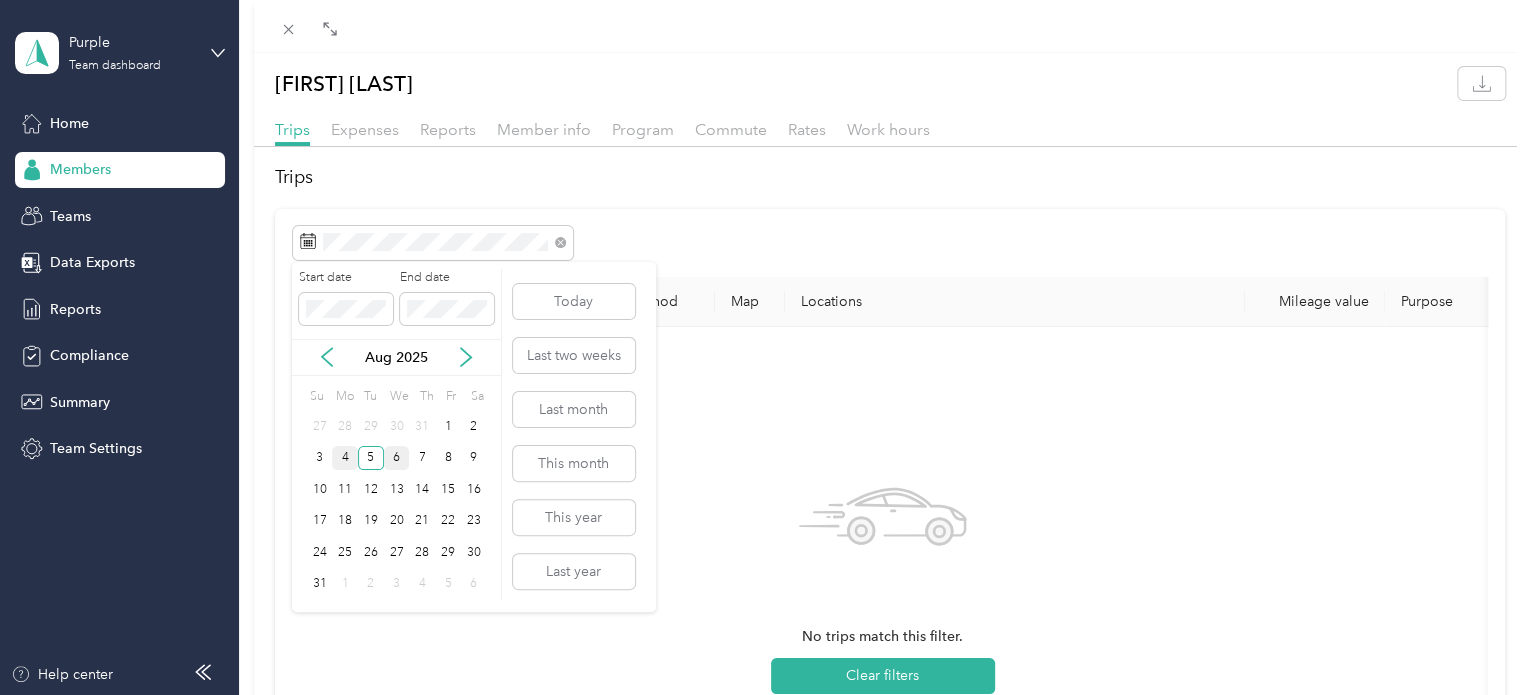 click on "4" at bounding box center (345, 458) 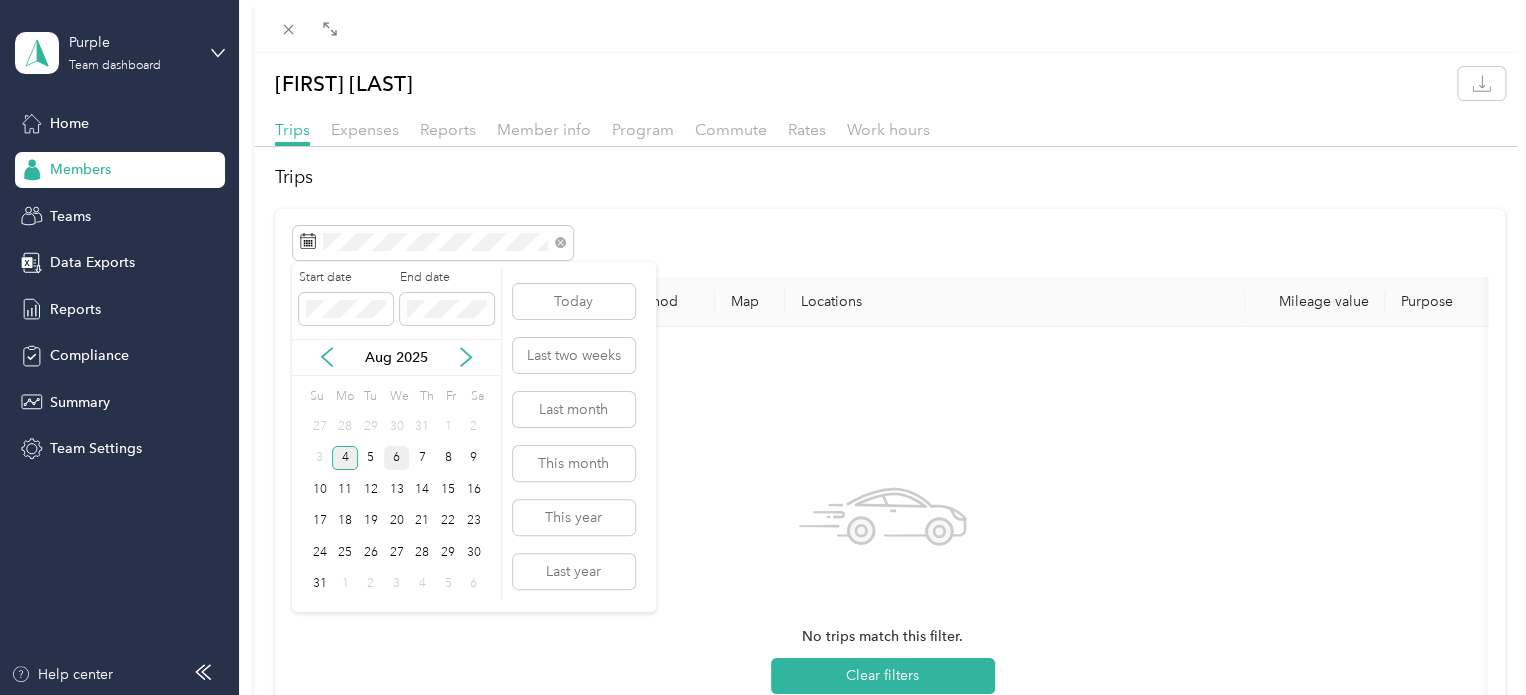 click on "4" at bounding box center [345, 458] 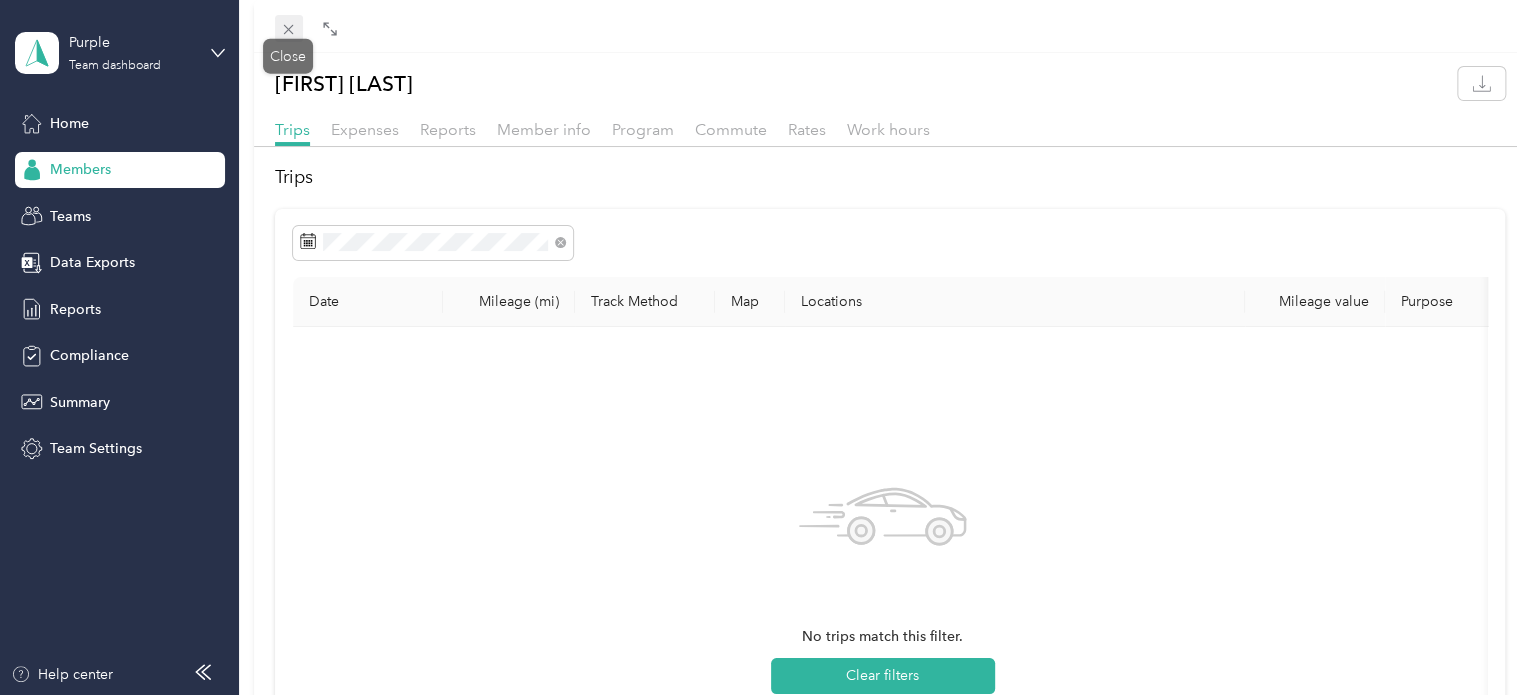 click 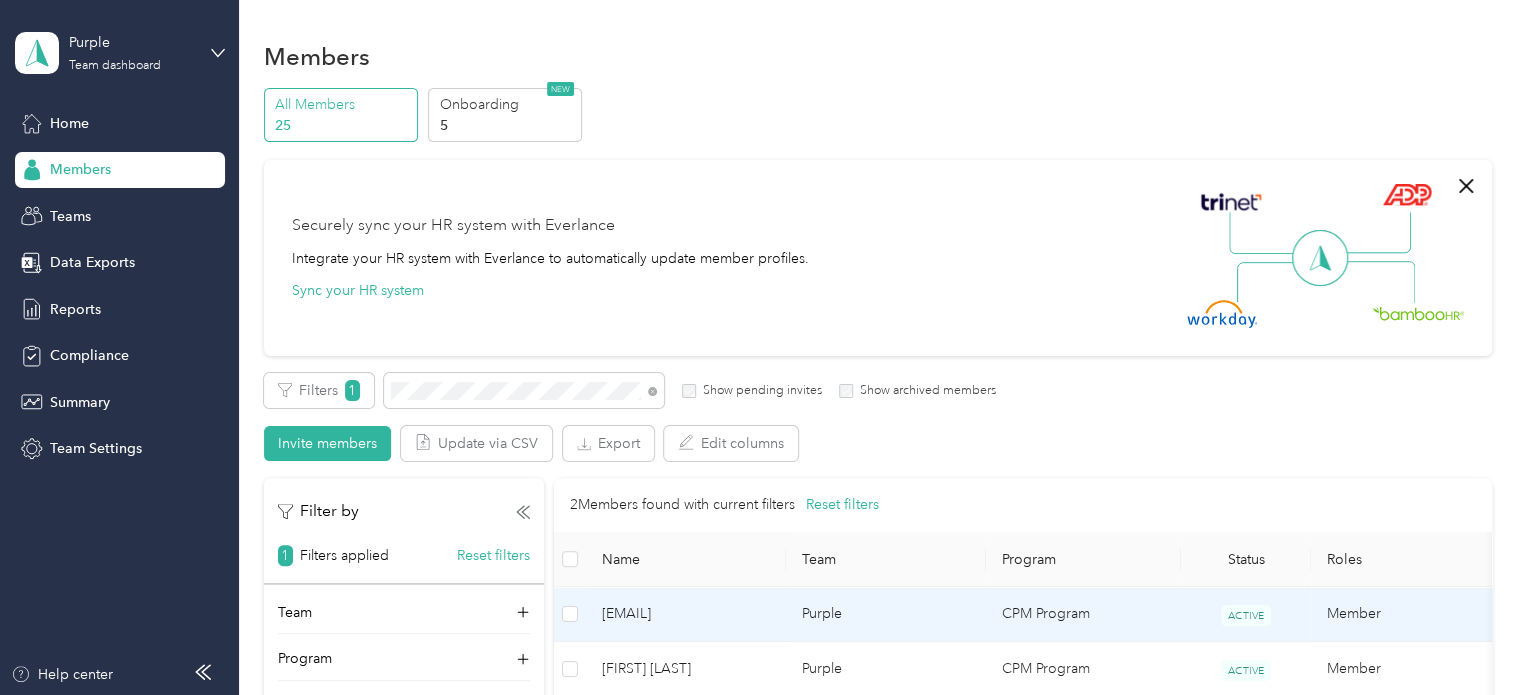 click on "[EMAIL]" at bounding box center (686, 614) 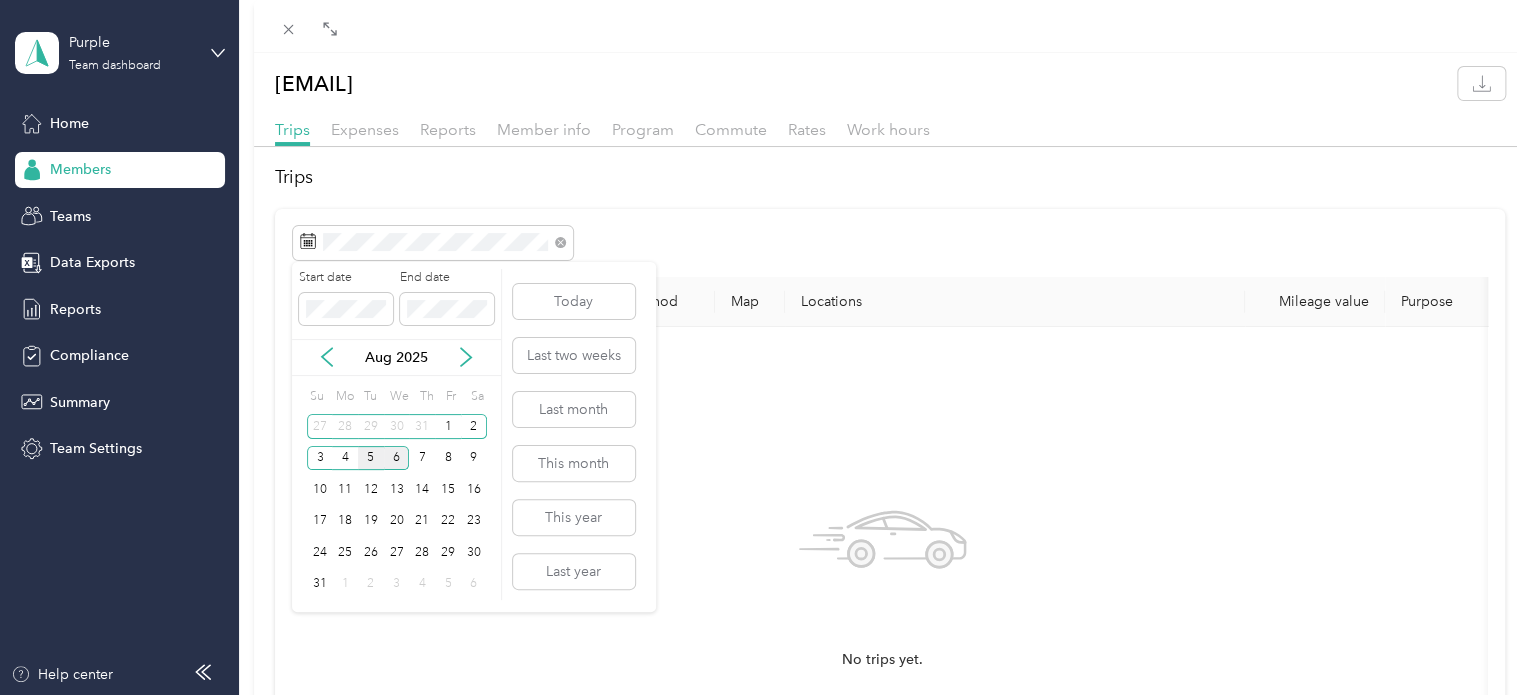click on "5" at bounding box center (371, 458) 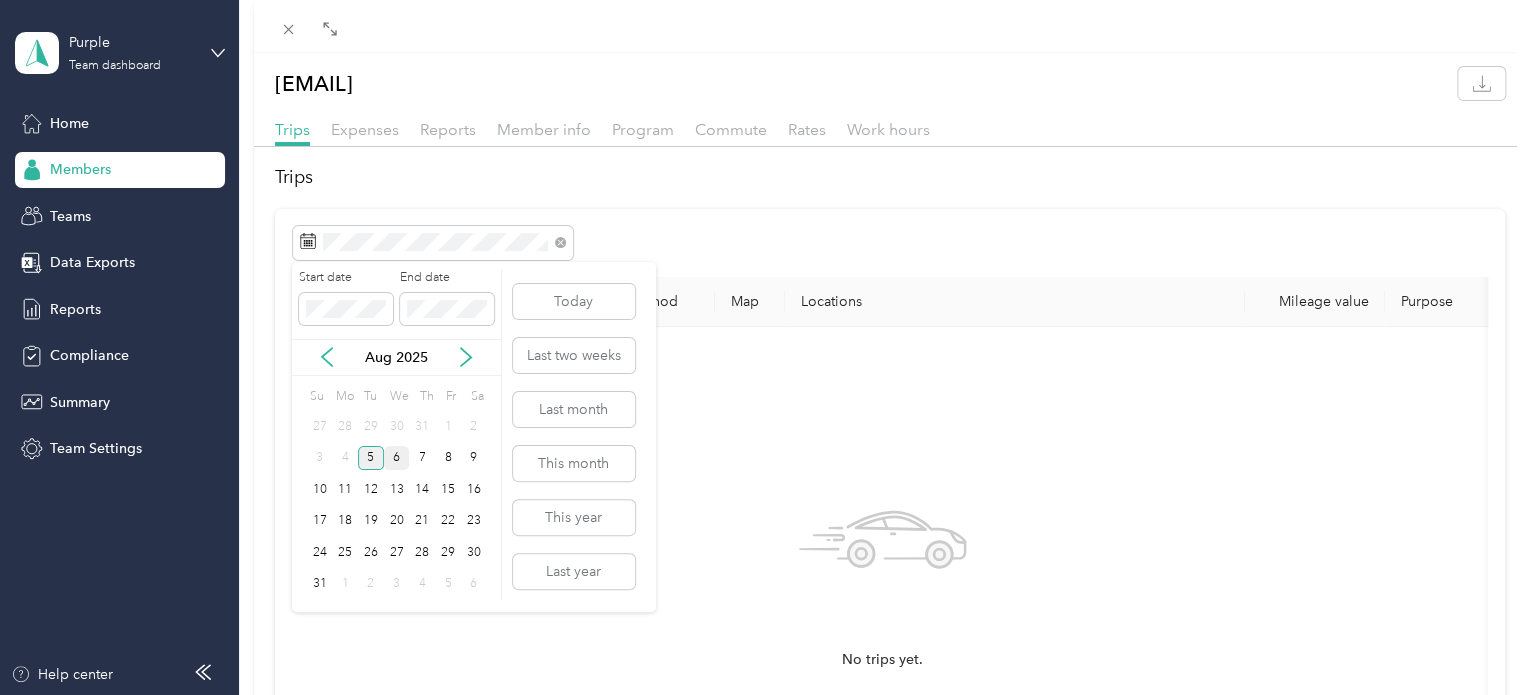 click on "5" at bounding box center [371, 458] 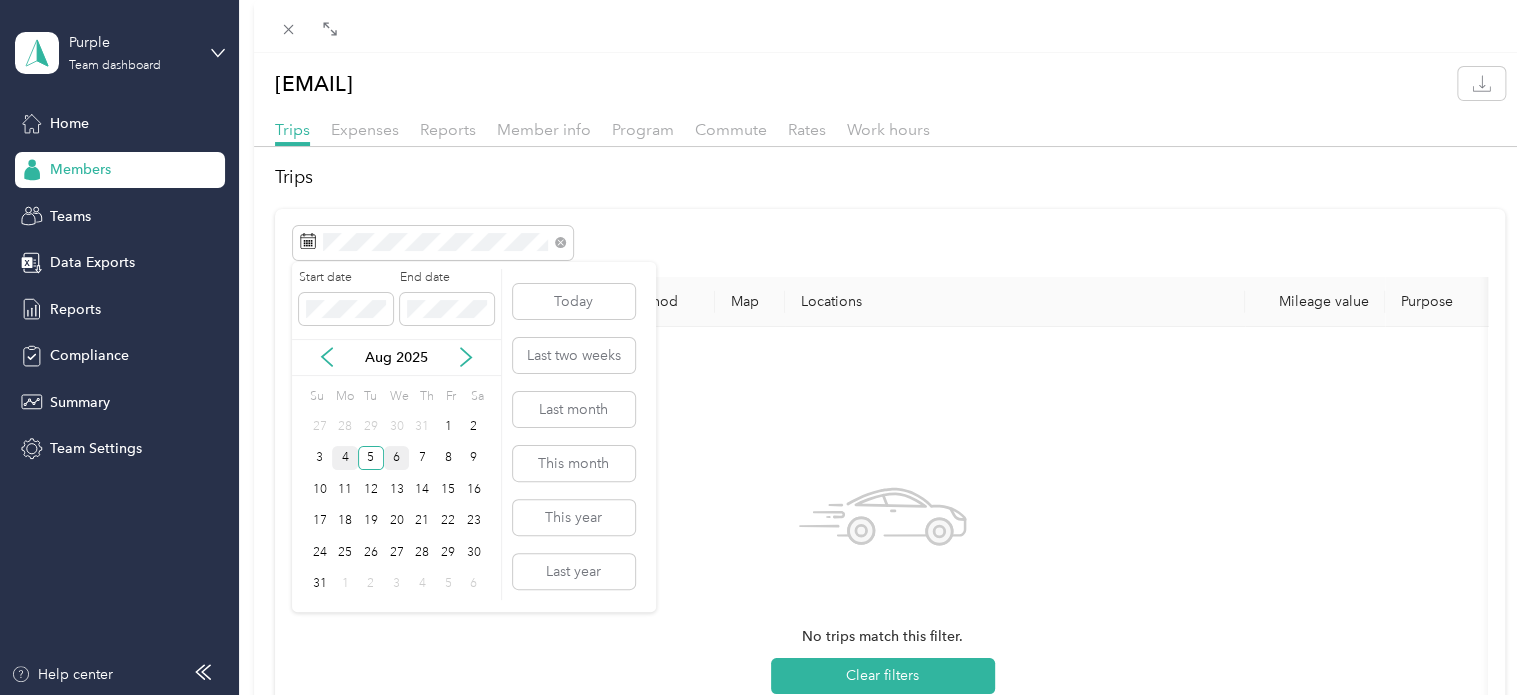 click on "4" at bounding box center (345, 458) 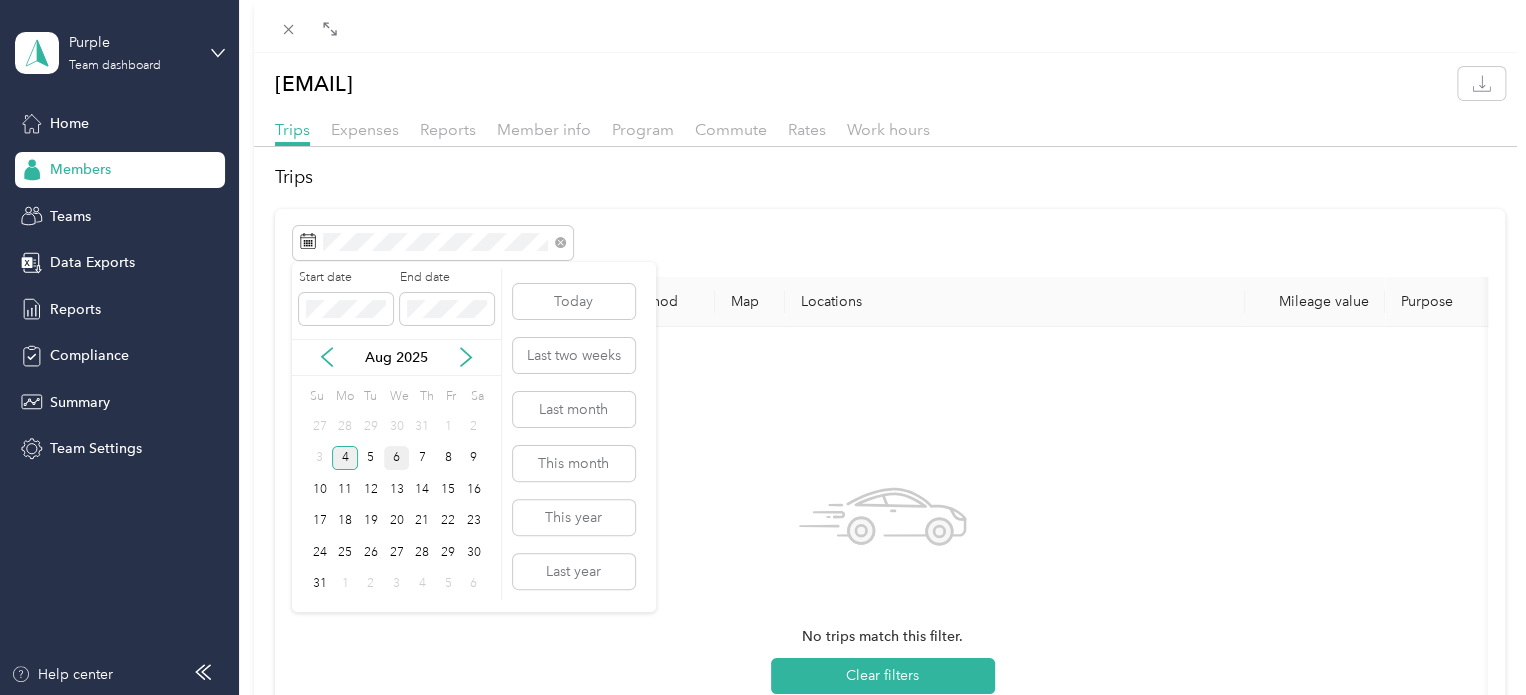 click on "4" at bounding box center (345, 458) 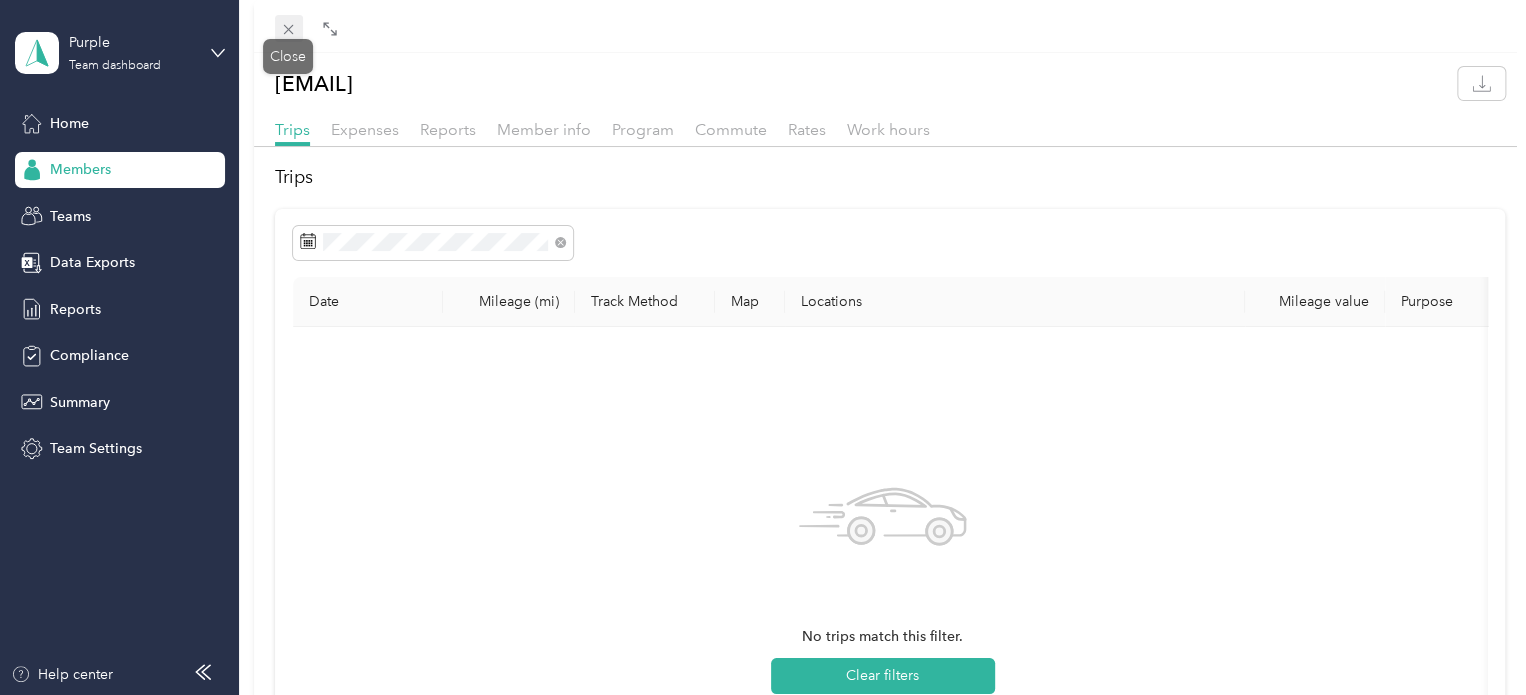 click 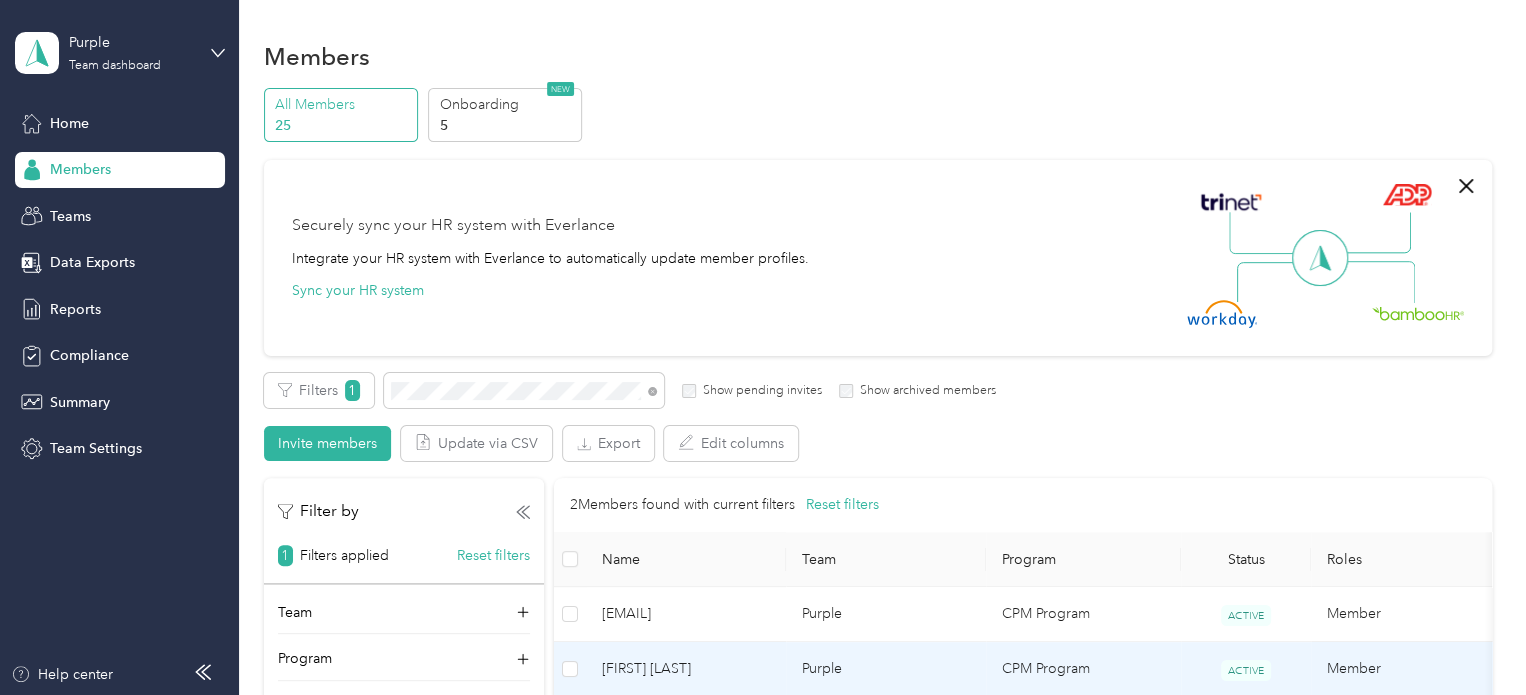 click on "[FIRST] [LAST]" at bounding box center [686, 669] 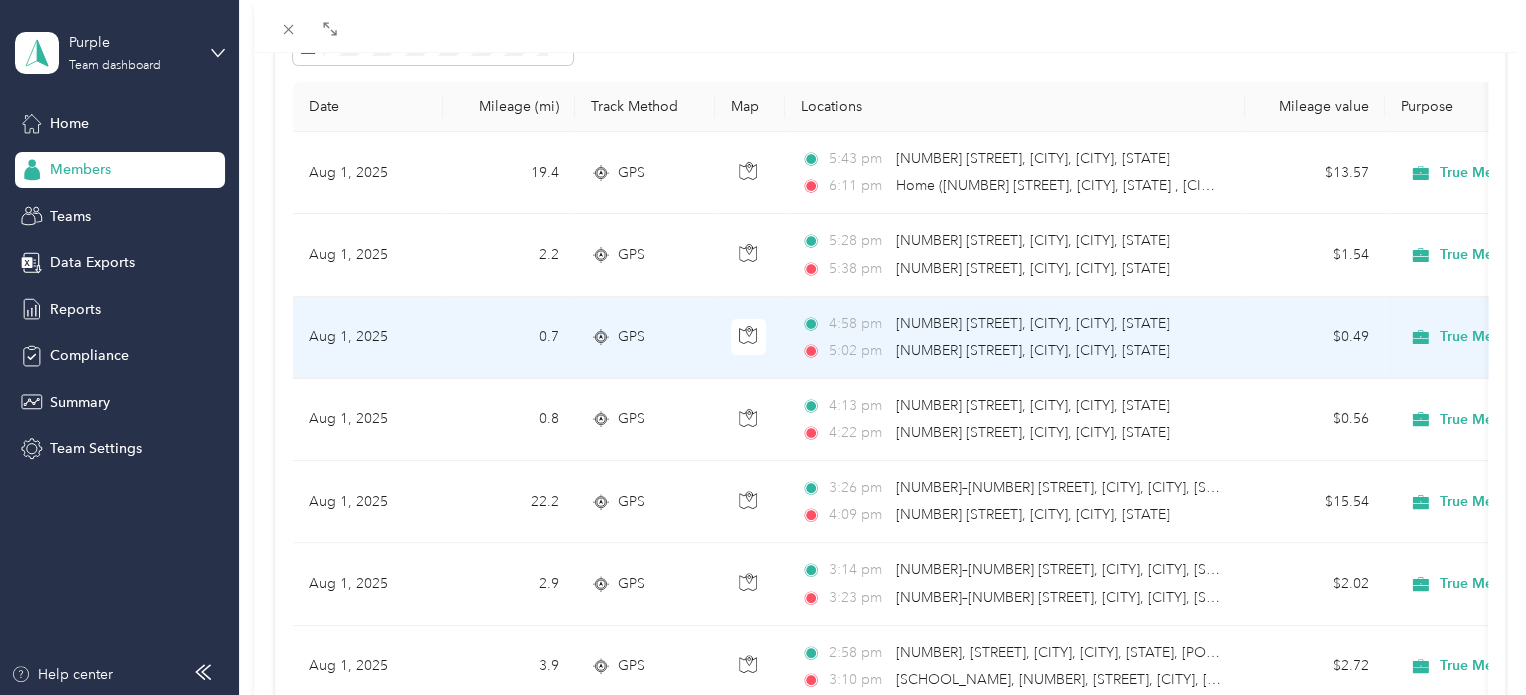 scroll, scrollTop: 0, scrollLeft: 0, axis: both 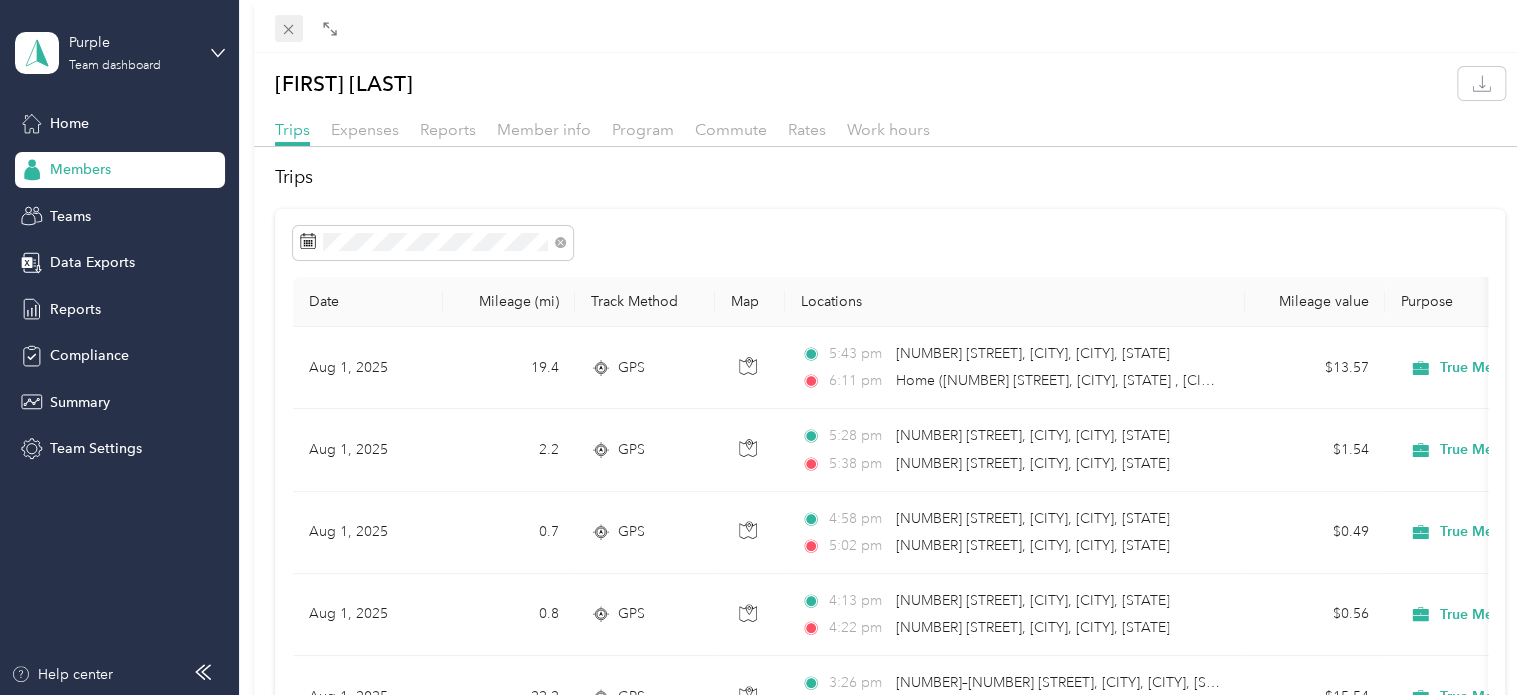 click 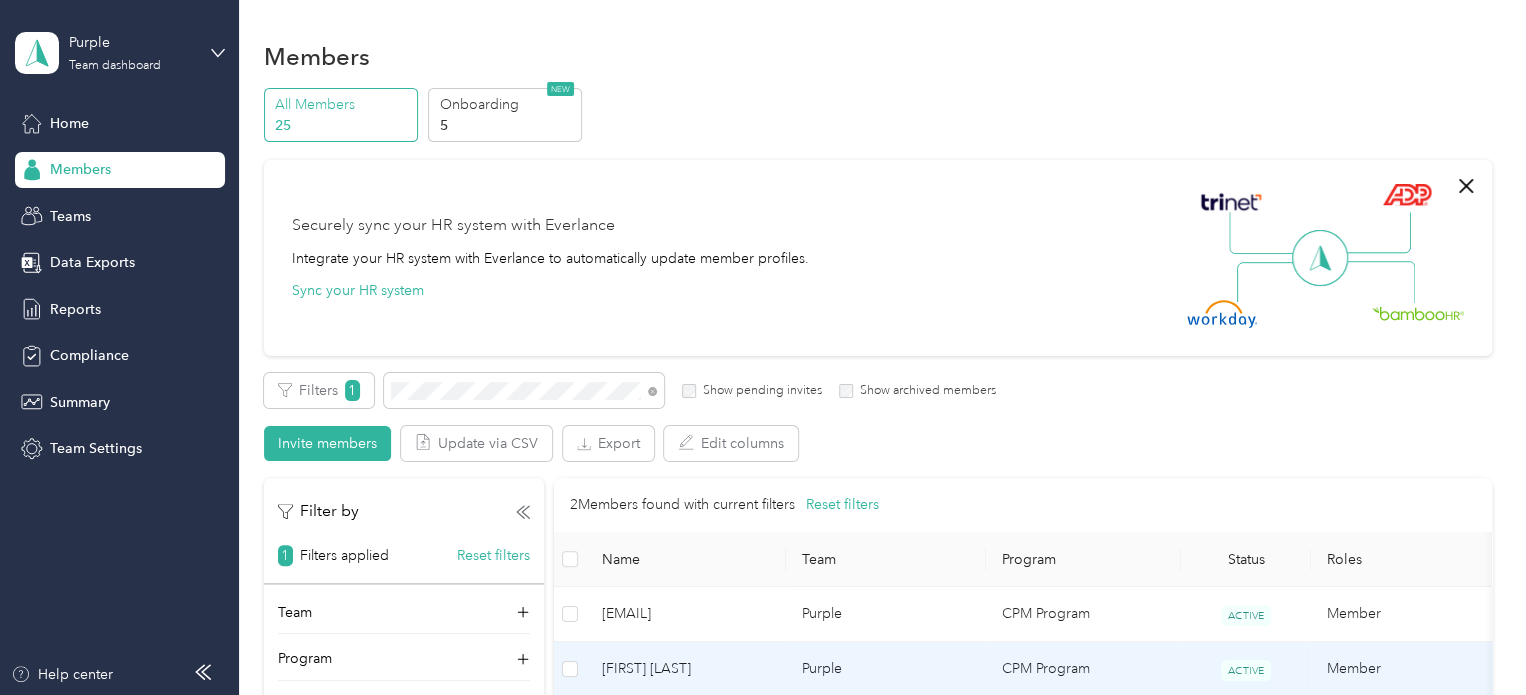 click on "[FIRST] [LAST]" at bounding box center [686, 669] 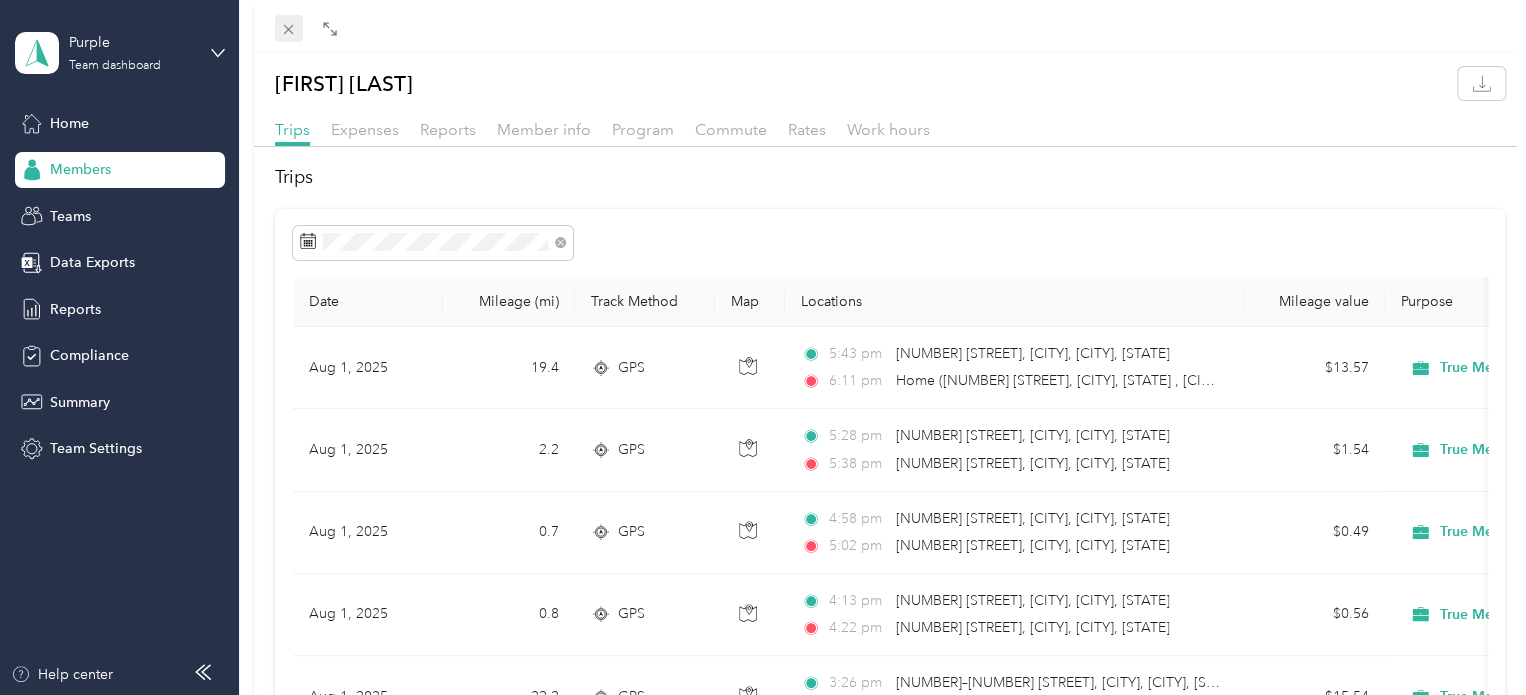 click 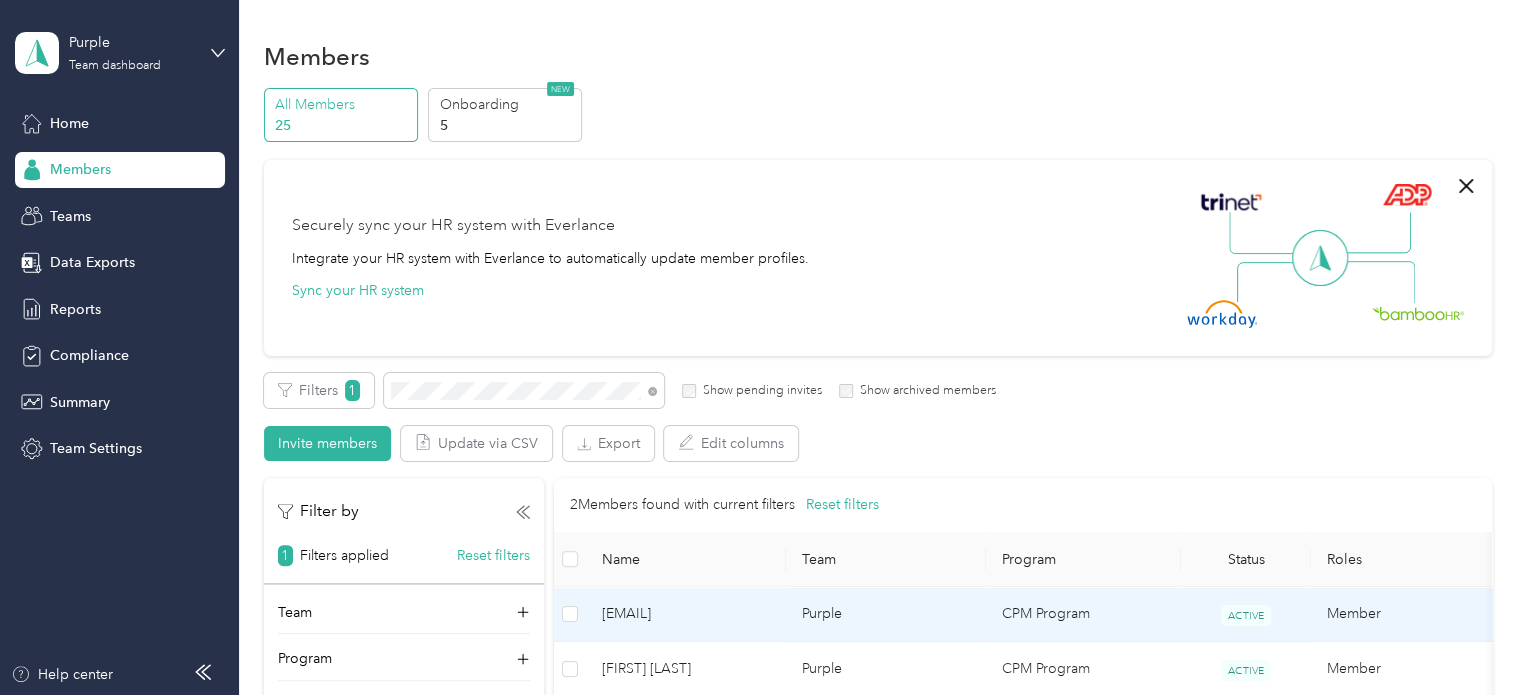 click on "Purple" at bounding box center (886, 614) 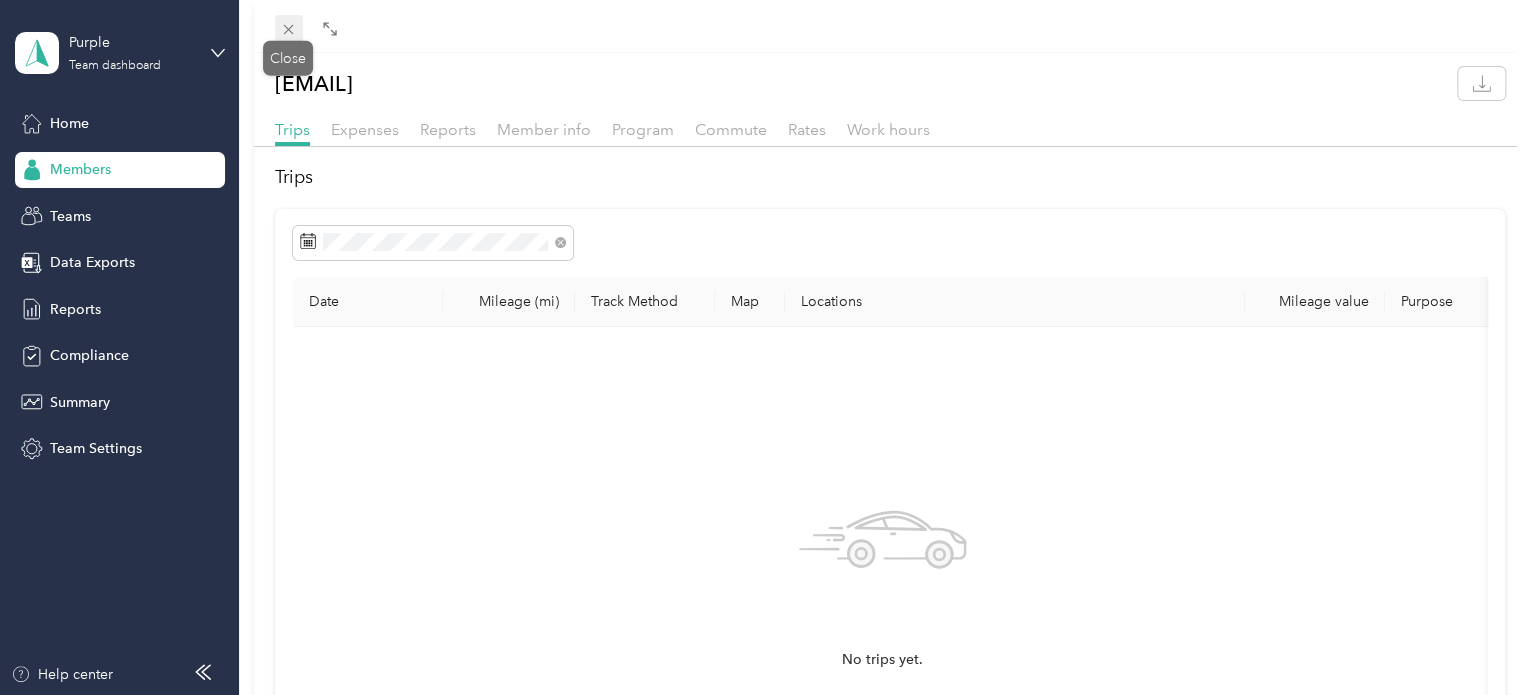 click 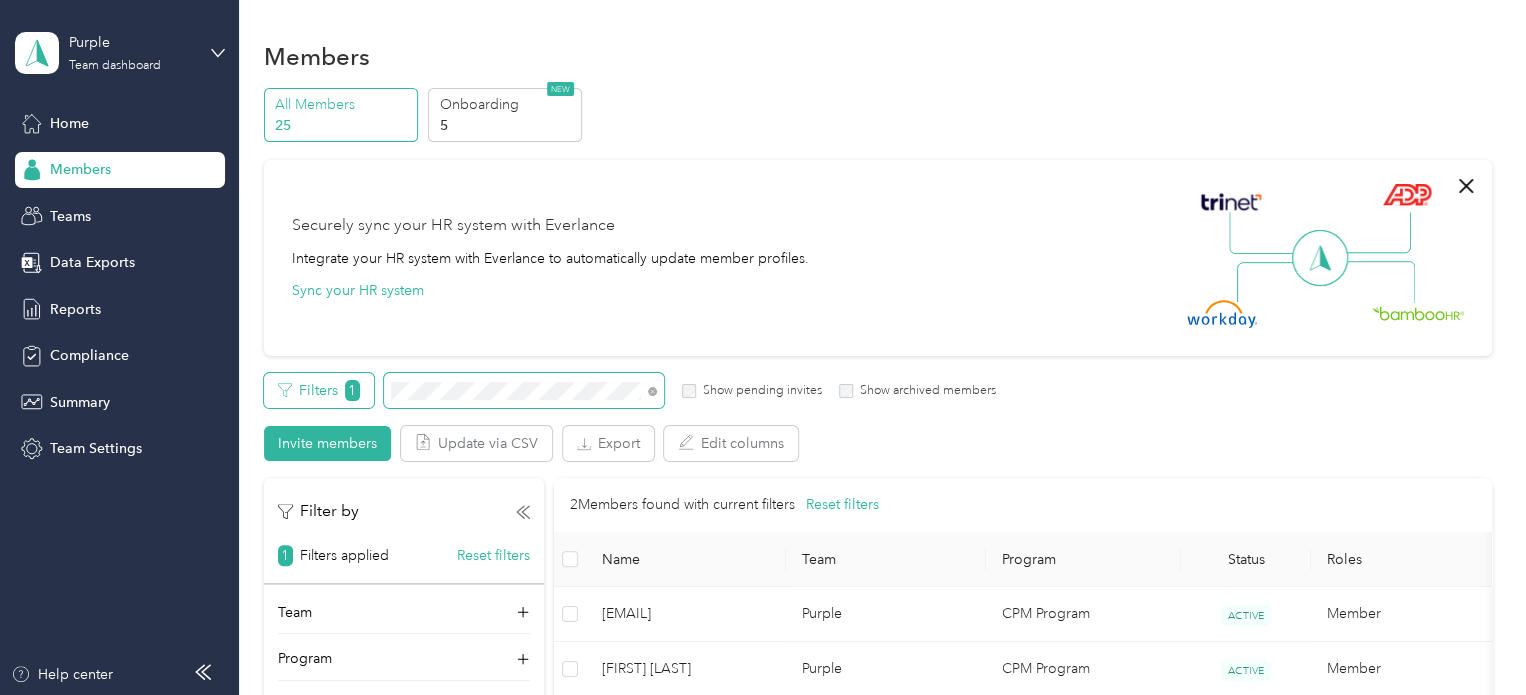 click on "Filters 1 Show pending invites Show archived members" at bounding box center [630, 390] 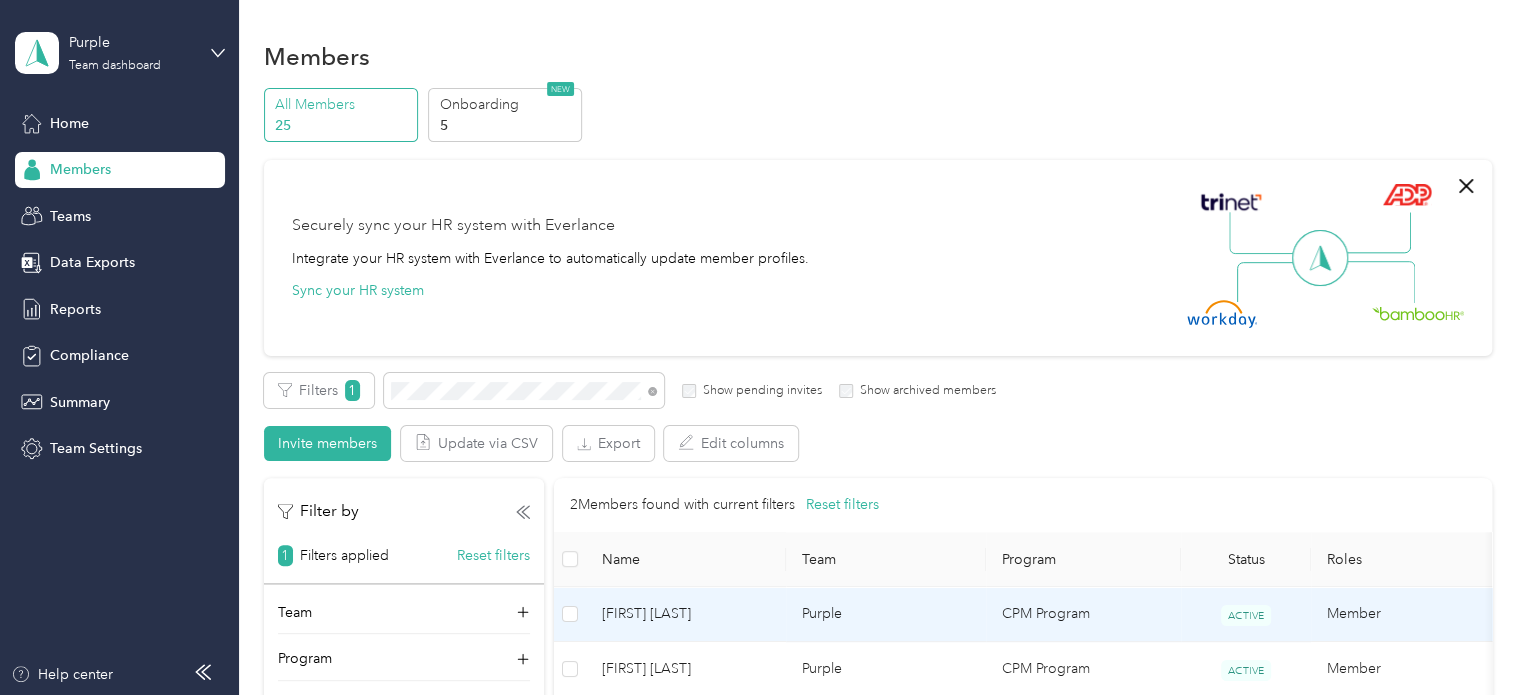 click on "[FIRST] [LAST]" at bounding box center (686, 614) 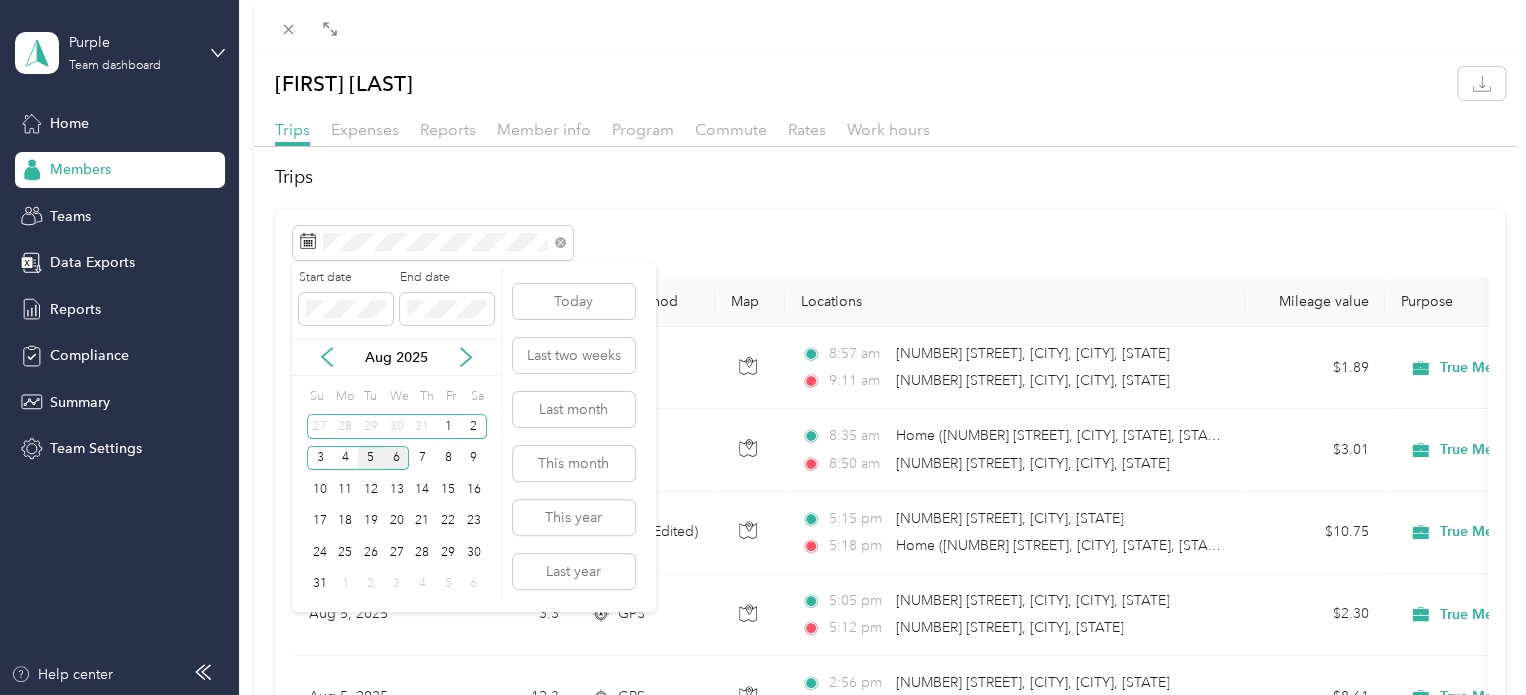 click on "5" at bounding box center (371, 458) 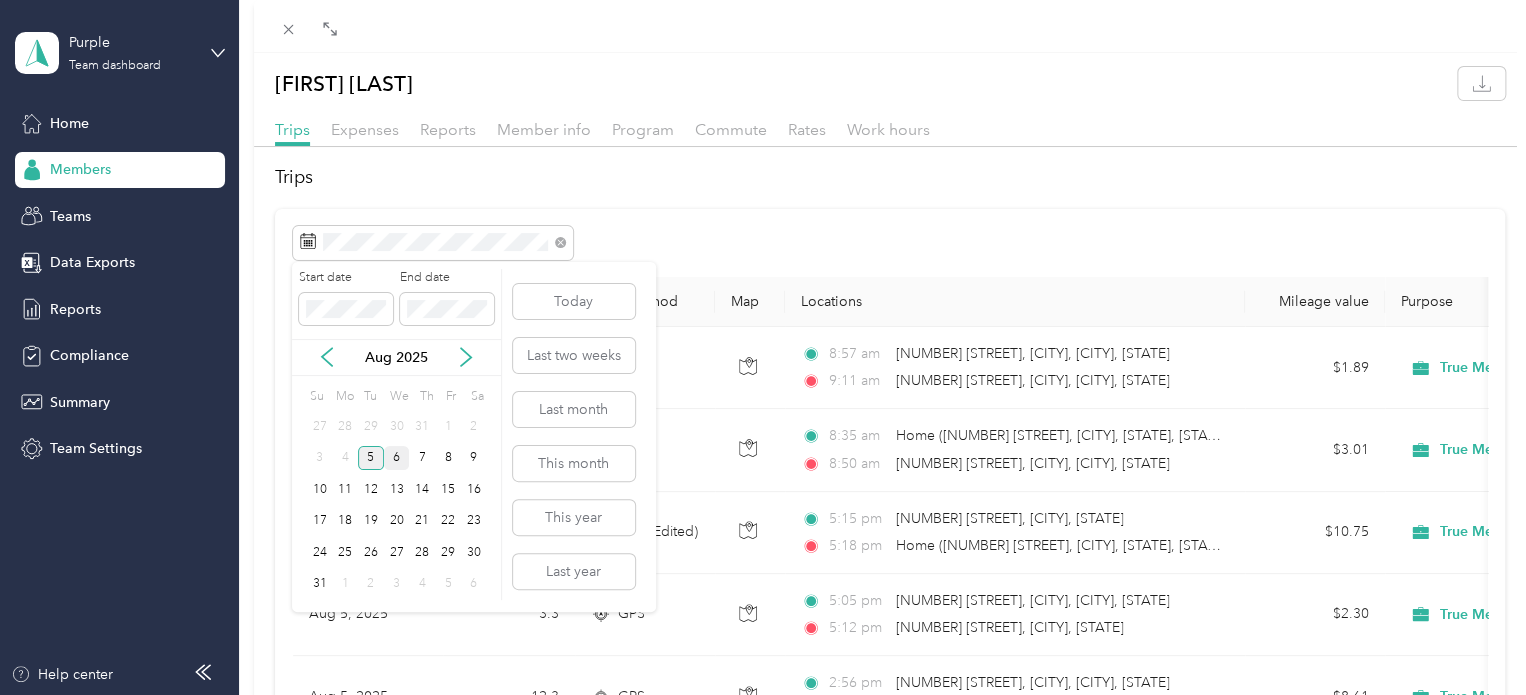 click on "5" at bounding box center (371, 458) 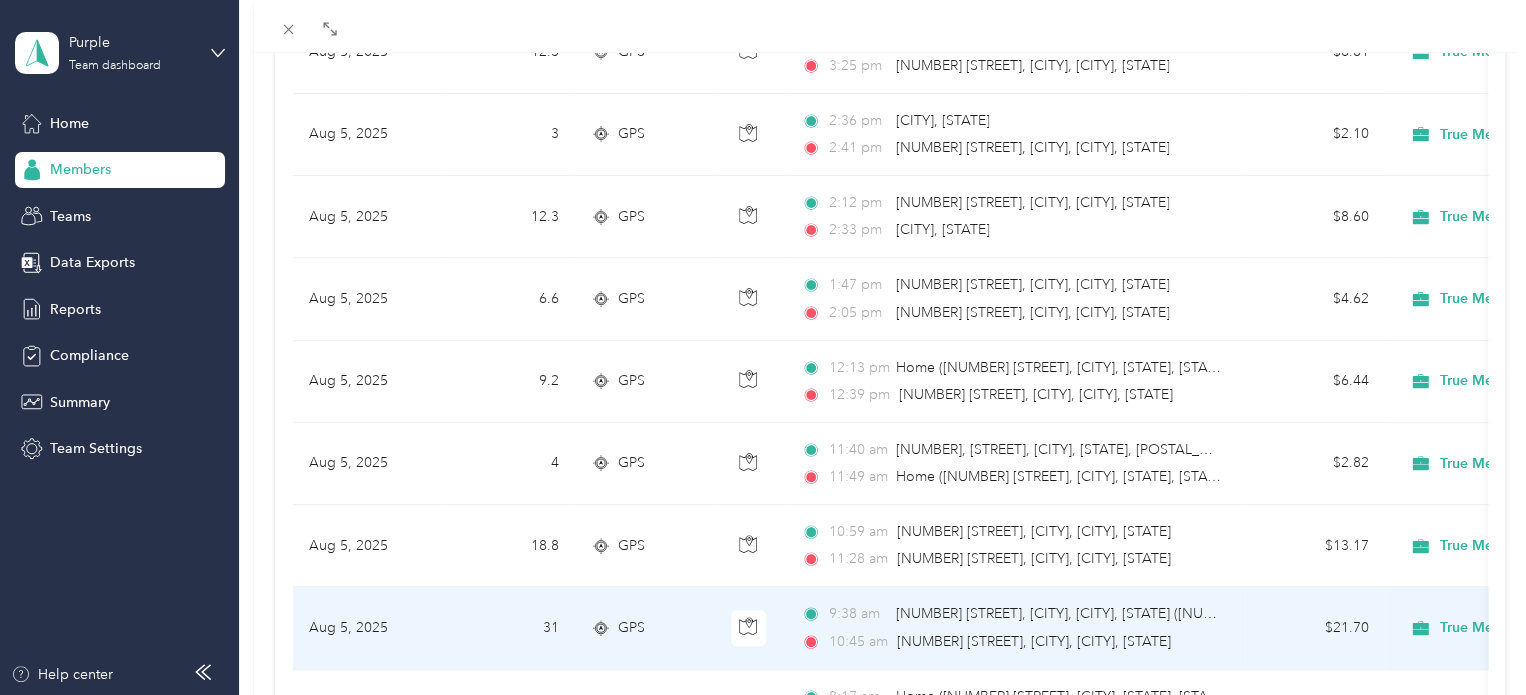 scroll, scrollTop: 104, scrollLeft: 0, axis: vertical 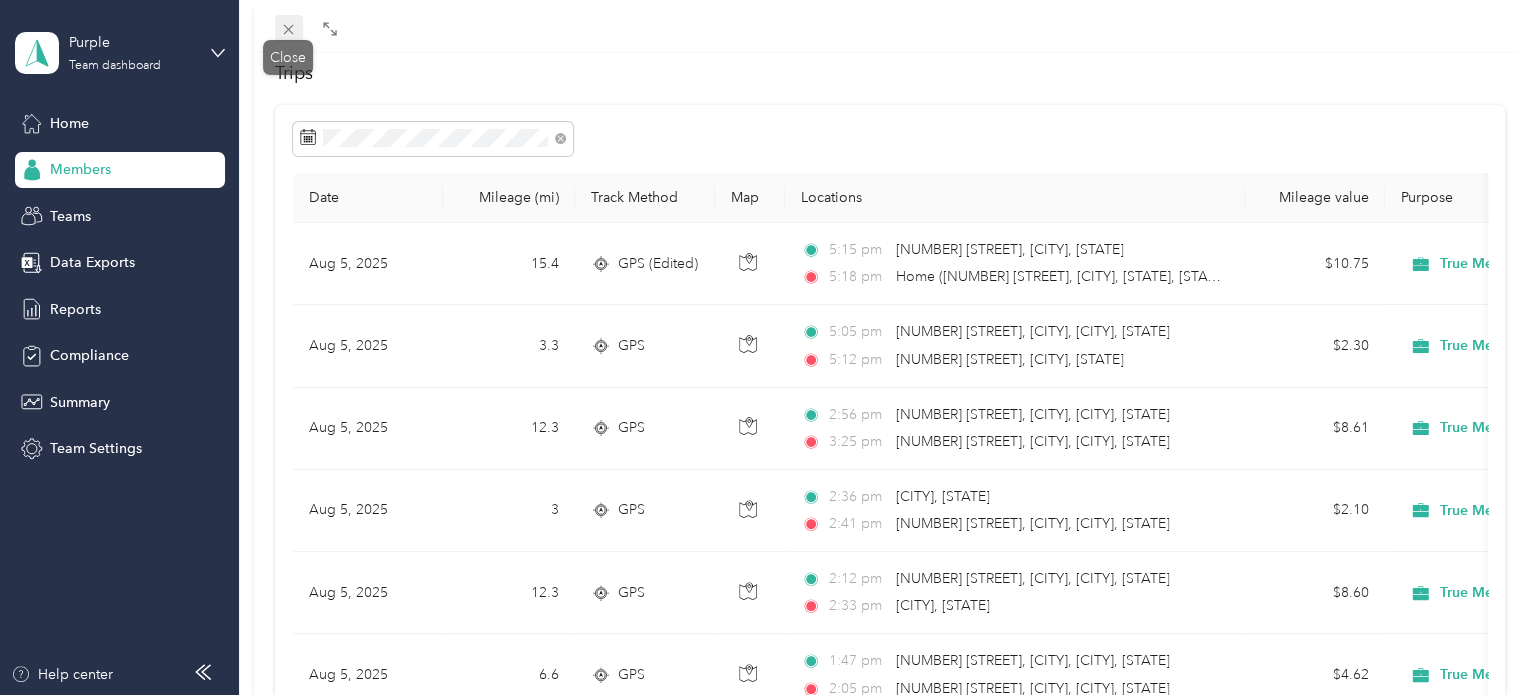 click at bounding box center (289, 29) 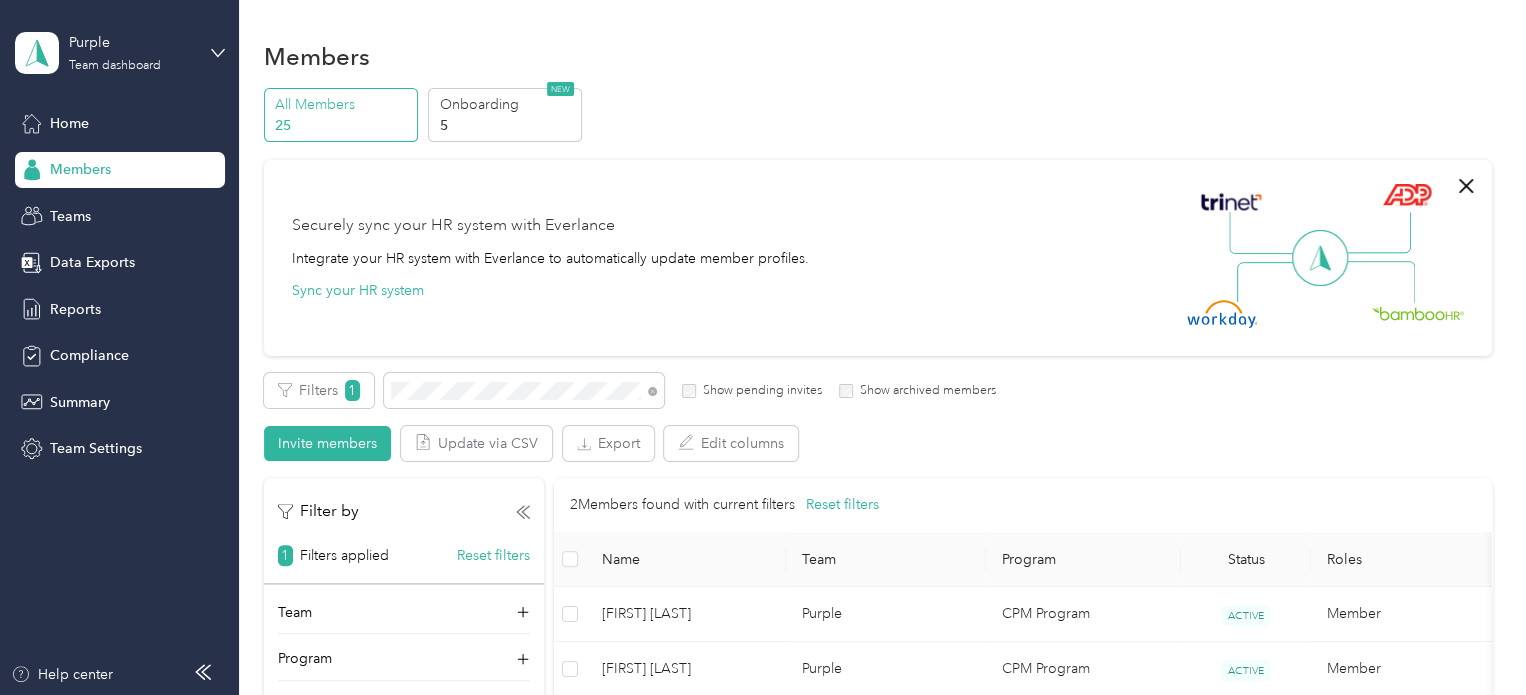 drag, startPoint x: 479, startPoint y: 403, endPoint x: 423, endPoint y: 366, distance: 67.11929 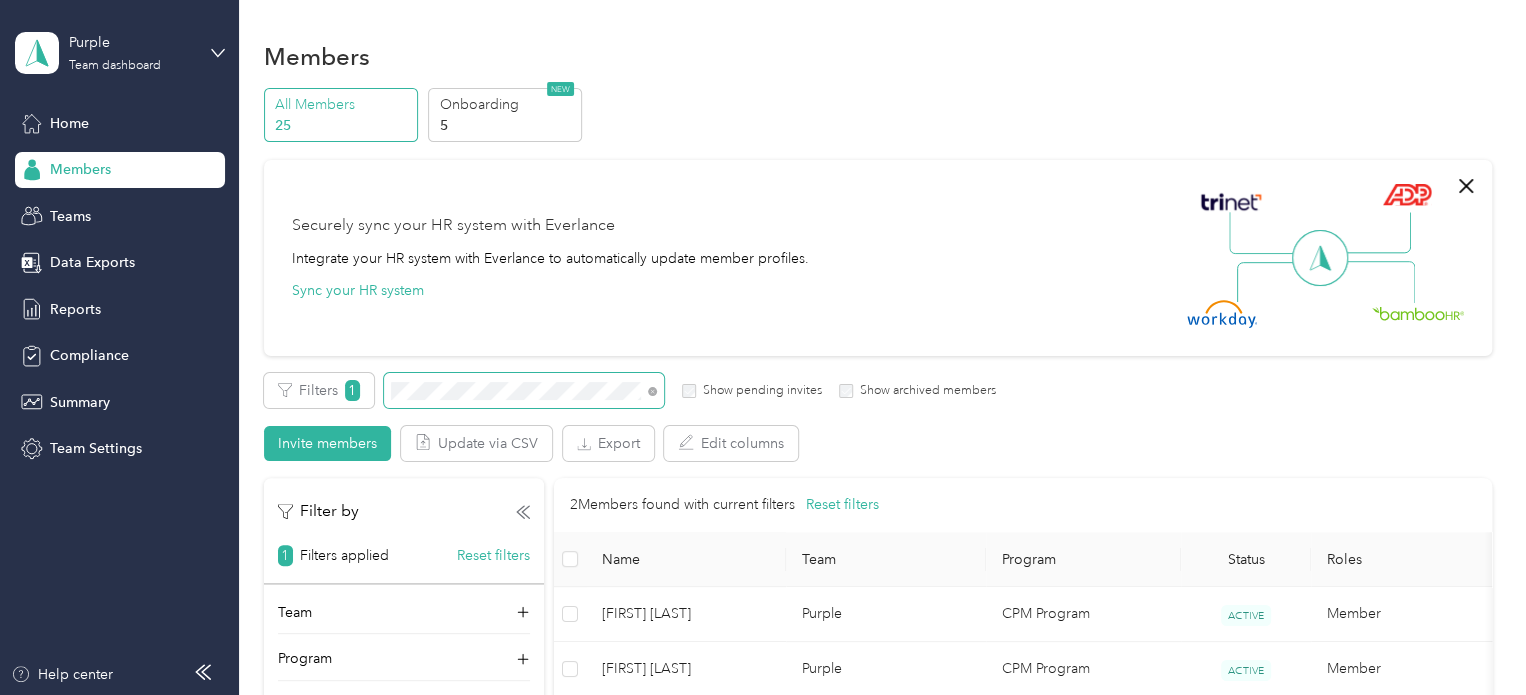 click on "Filters 1 Show pending invites Show archived members Invite members Update via CSV Export Edit columns" at bounding box center [878, 417] 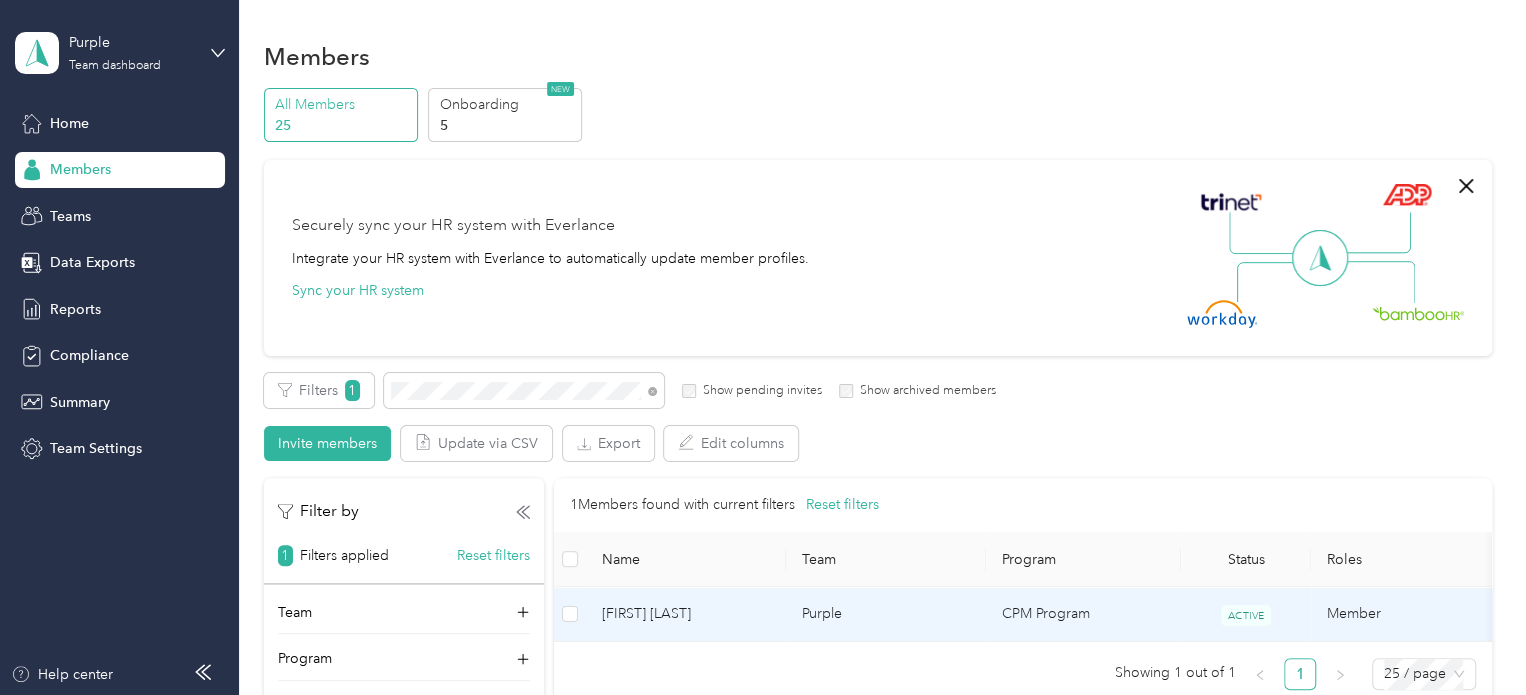 click on "[FIRST] [LAST]" at bounding box center [686, 614] 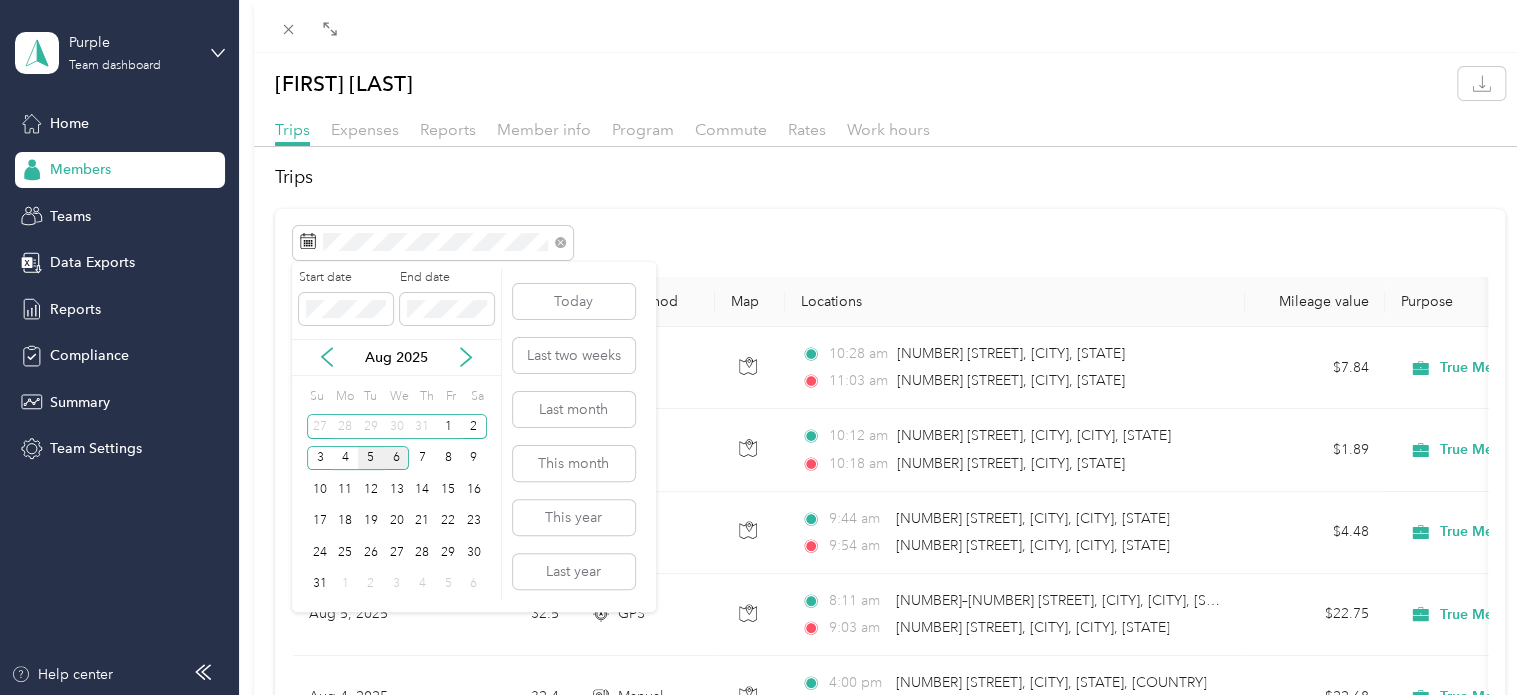 click on "5" at bounding box center [371, 458] 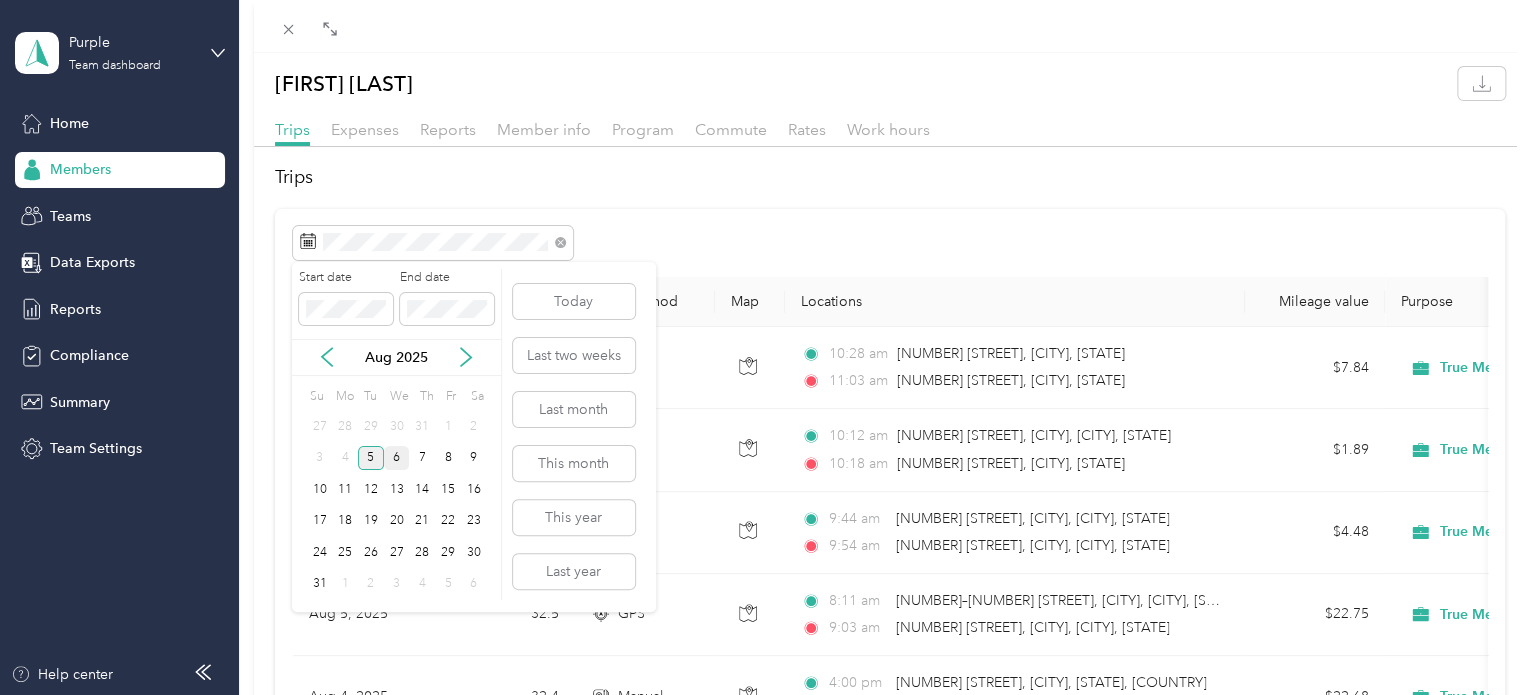 click on "5" at bounding box center [371, 458] 